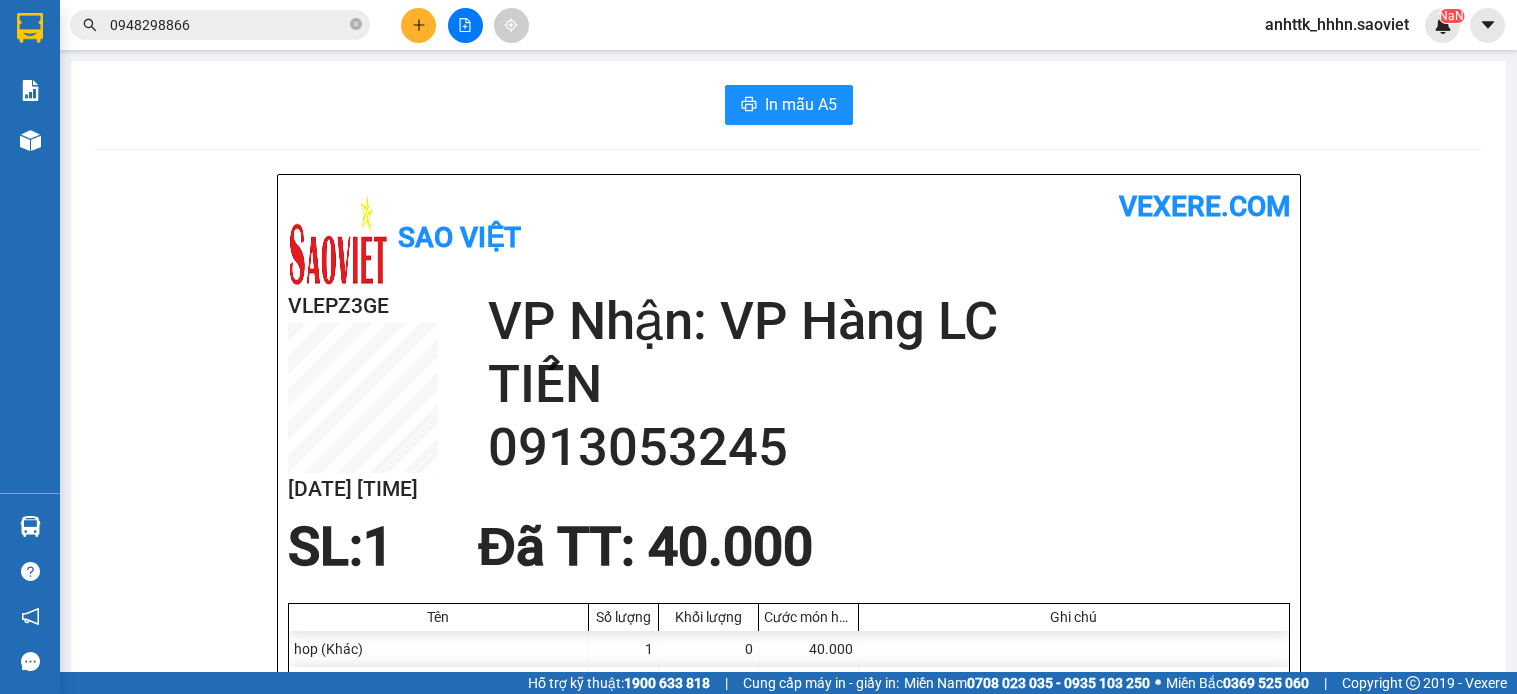 scroll, scrollTop: 0, scrollLeft: 0, axis: both 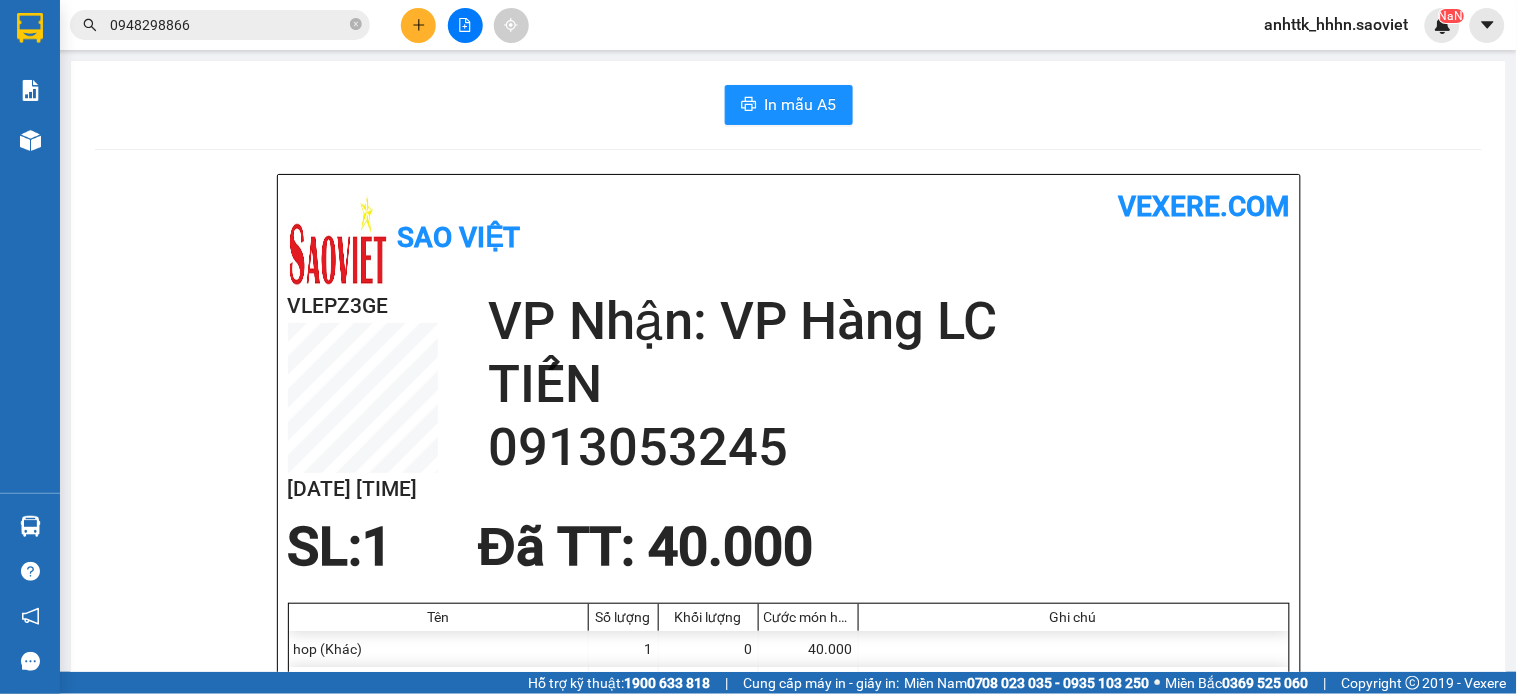 click 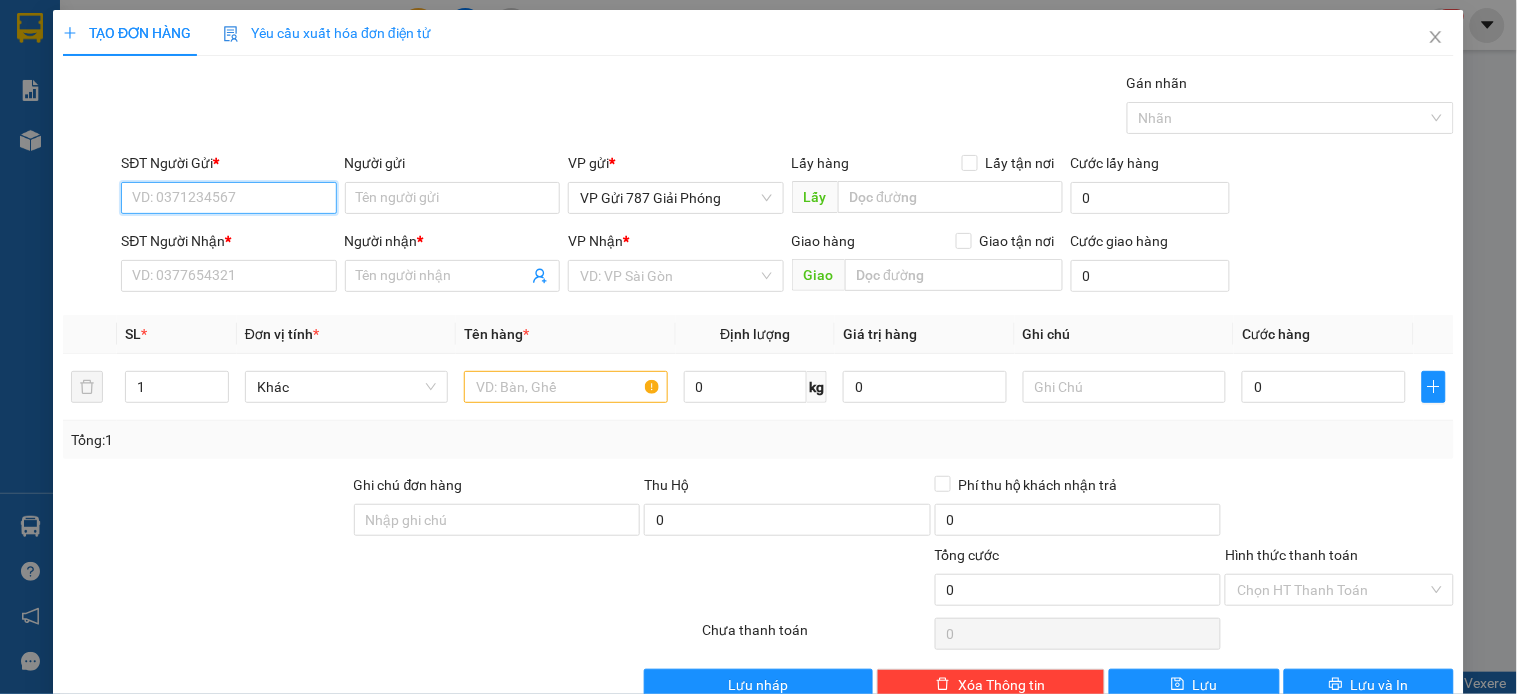 click on "SĐT Người Gửi  *" at bounding box center (228, 198) 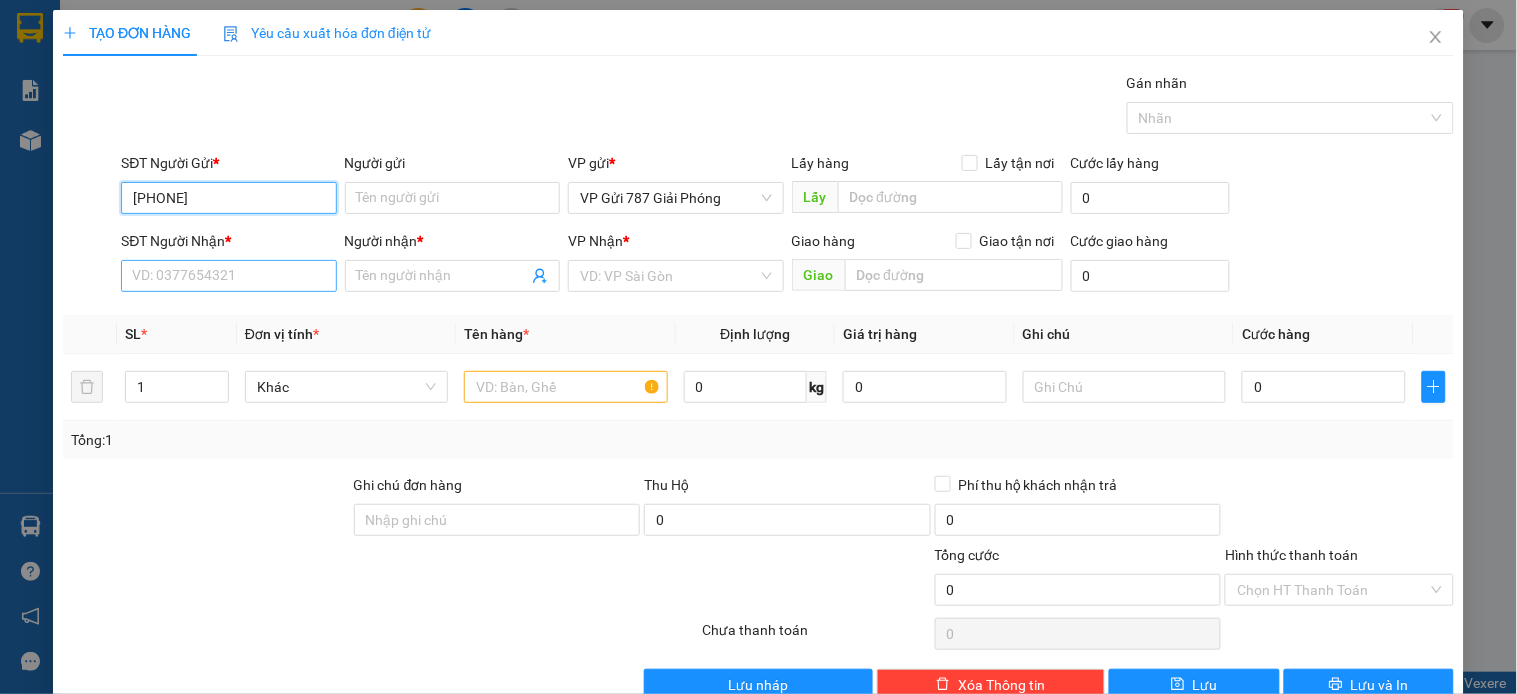 type on "[PHONE]" 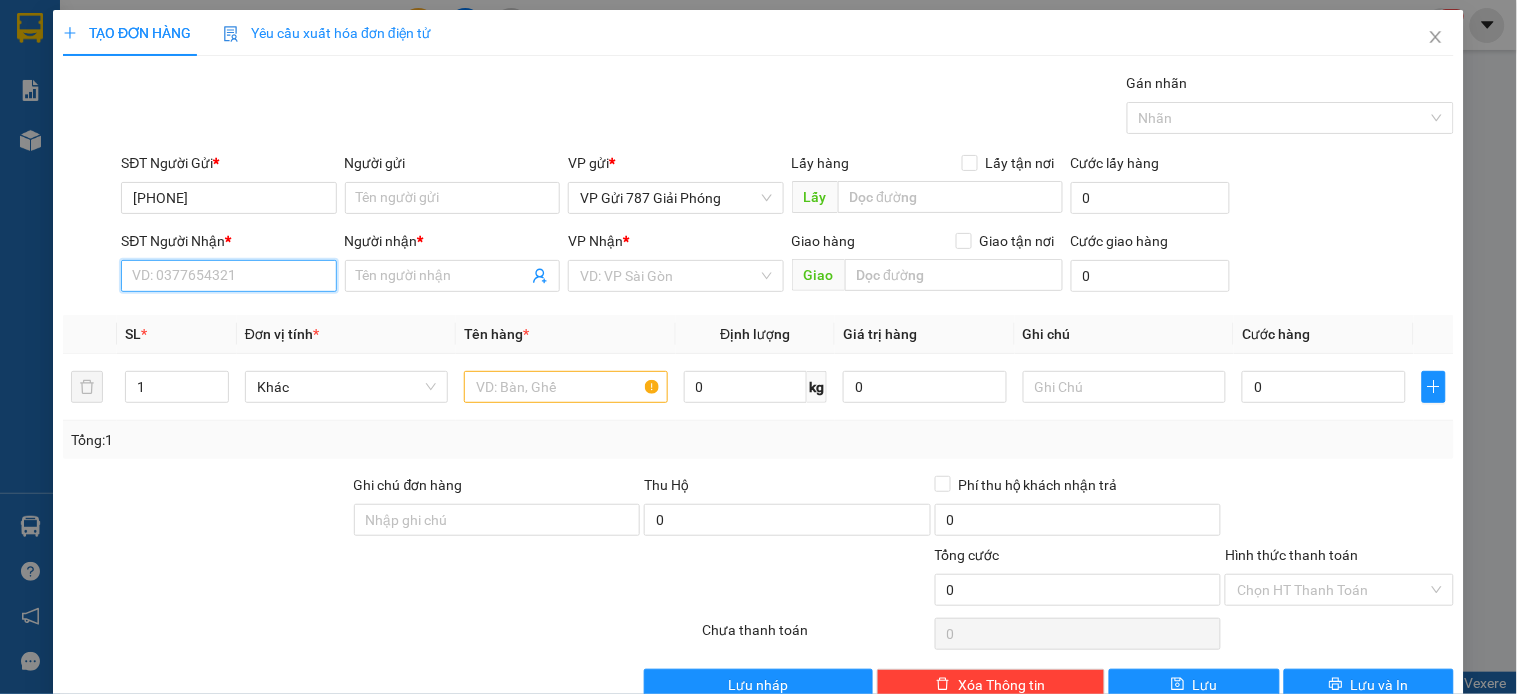click on "SĐT Người Nhận  *" at bounding box center (228, 276) 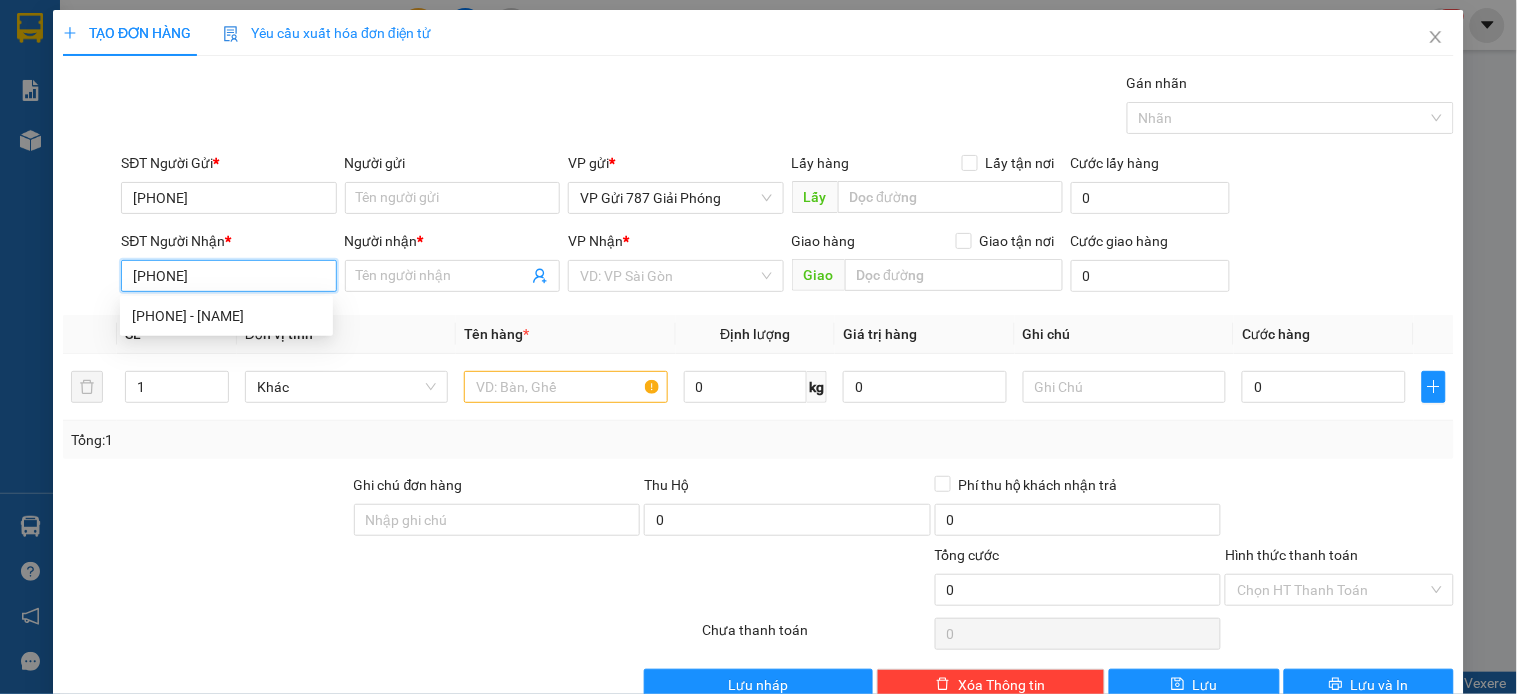 type on "[PHONE]" 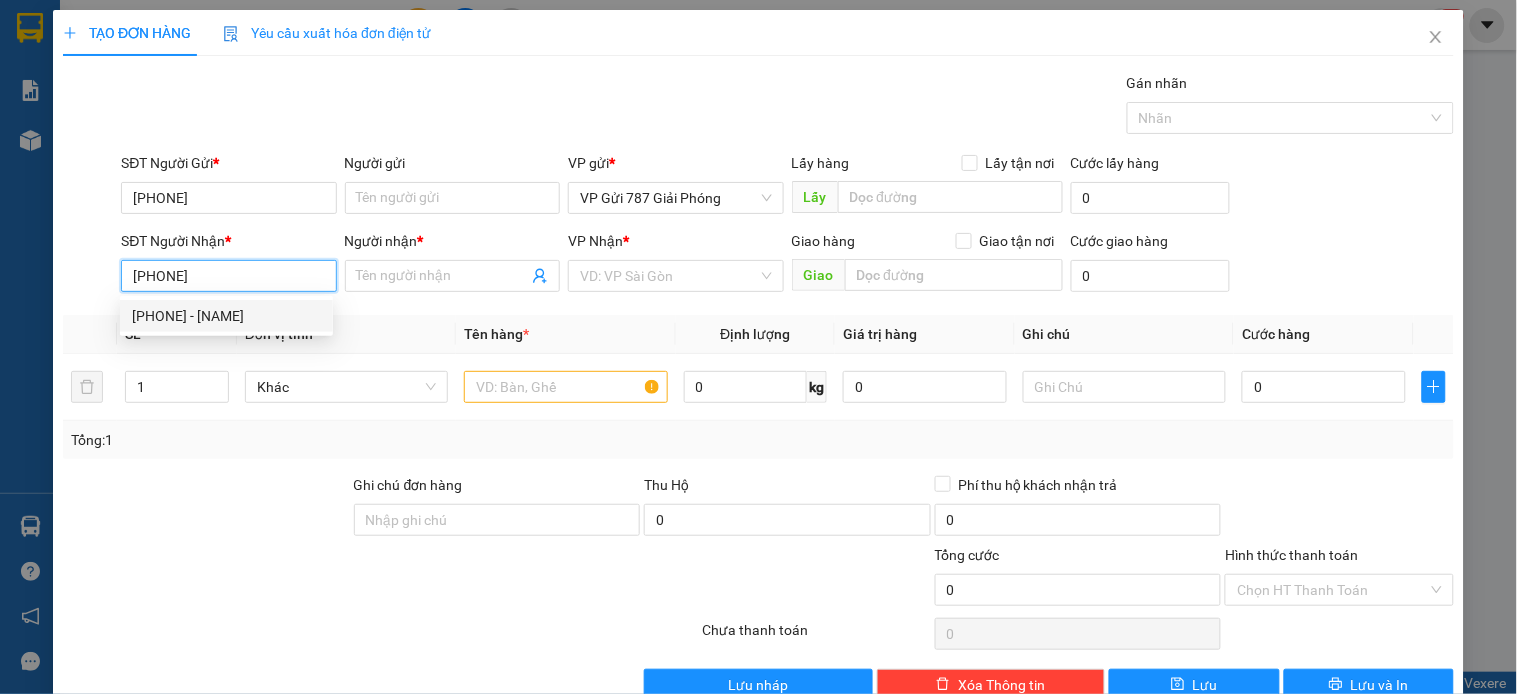 click on "[PHONE] - [NAME]" at bounding box center (226, 316) 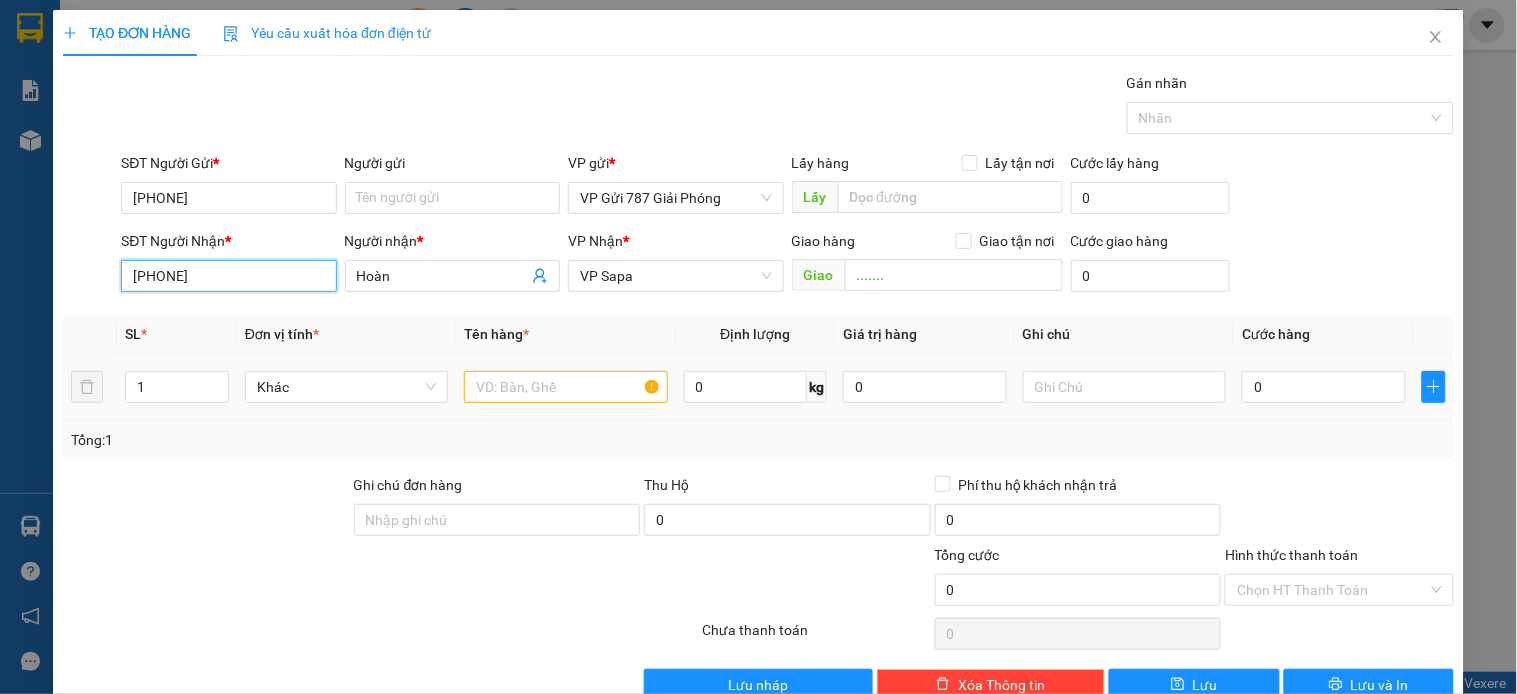 type on "[PHONE]" 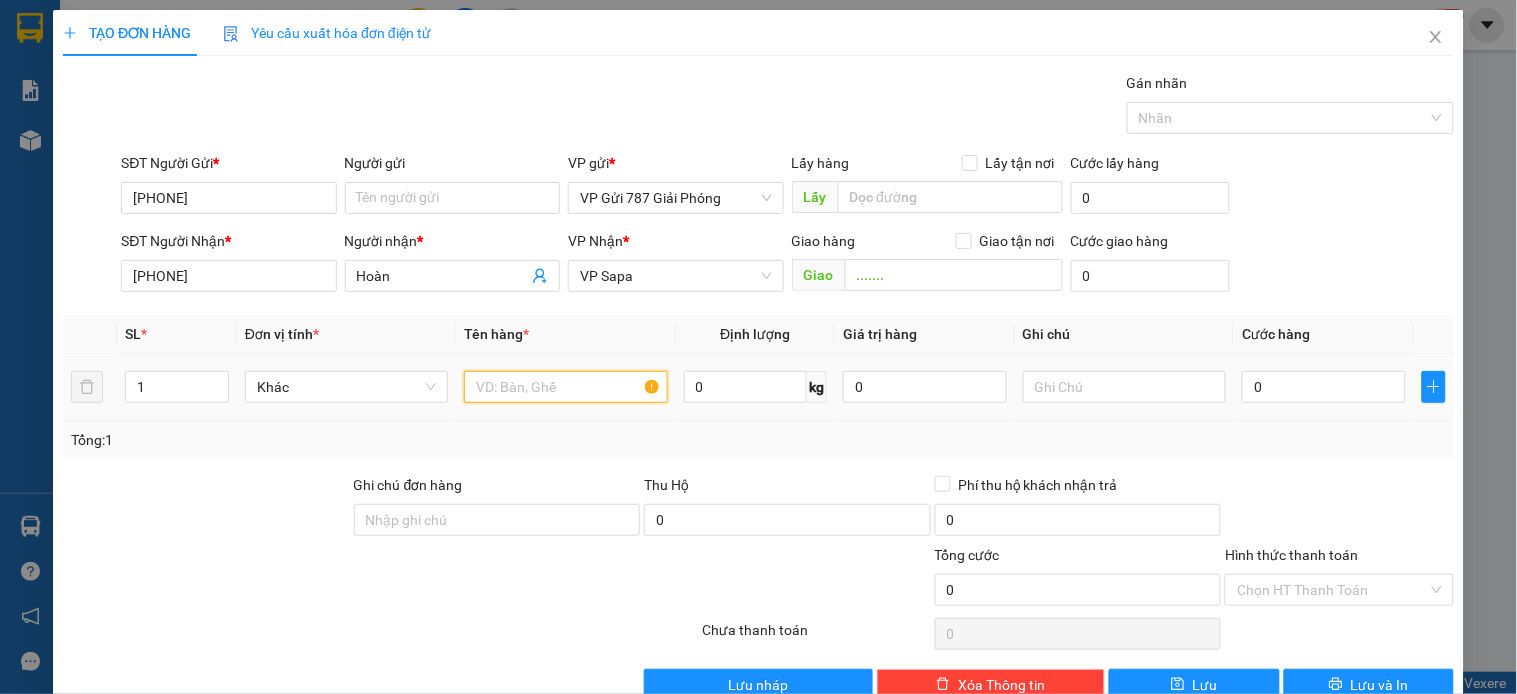 click at bounding box center [565, 387] 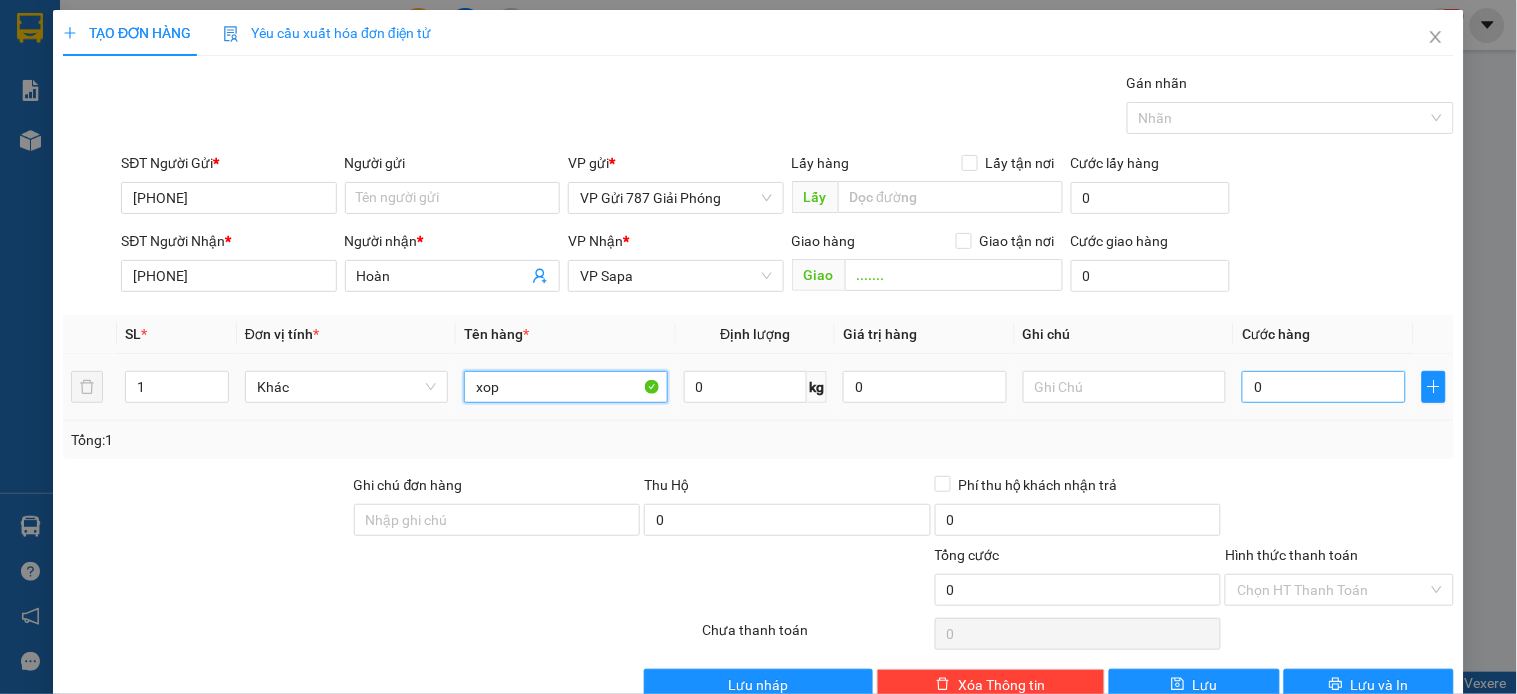 type on "xop" 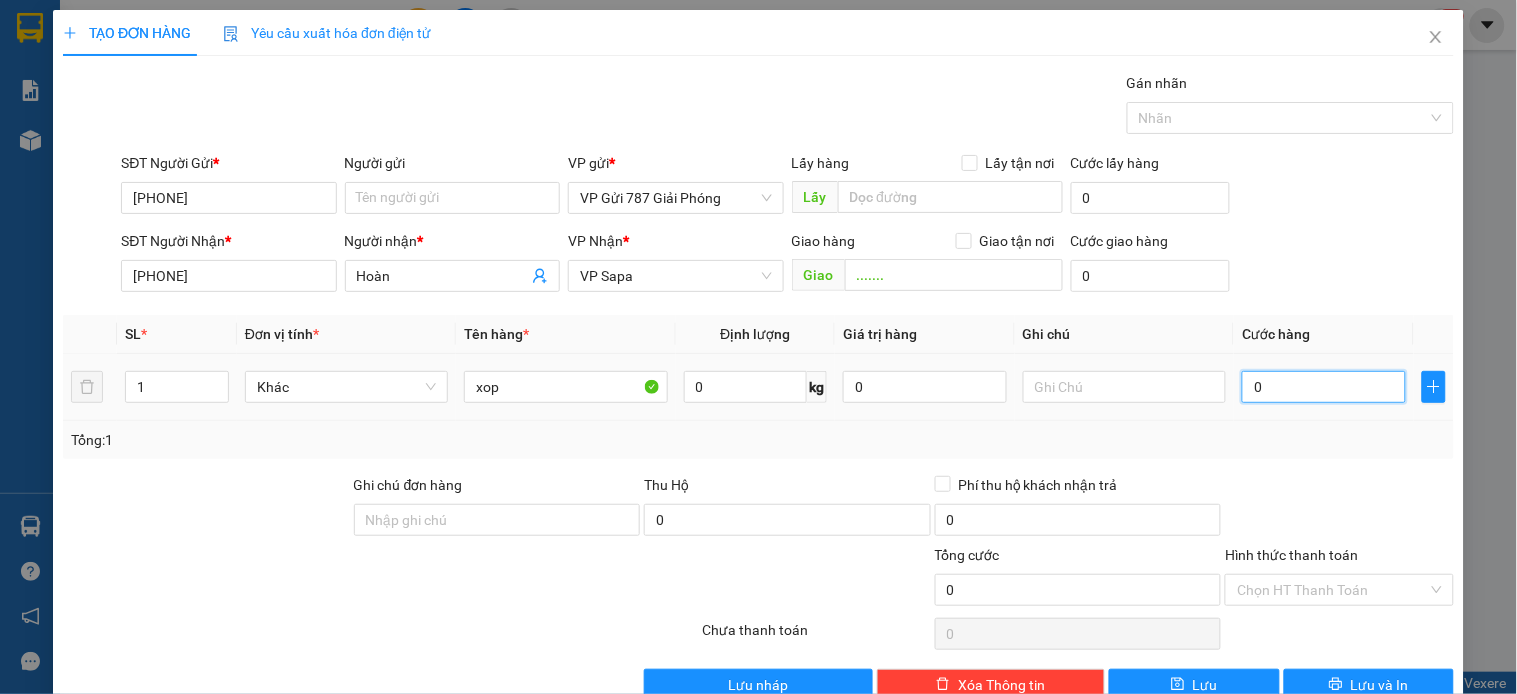 click on "0" at bounding box center (1324, 387) 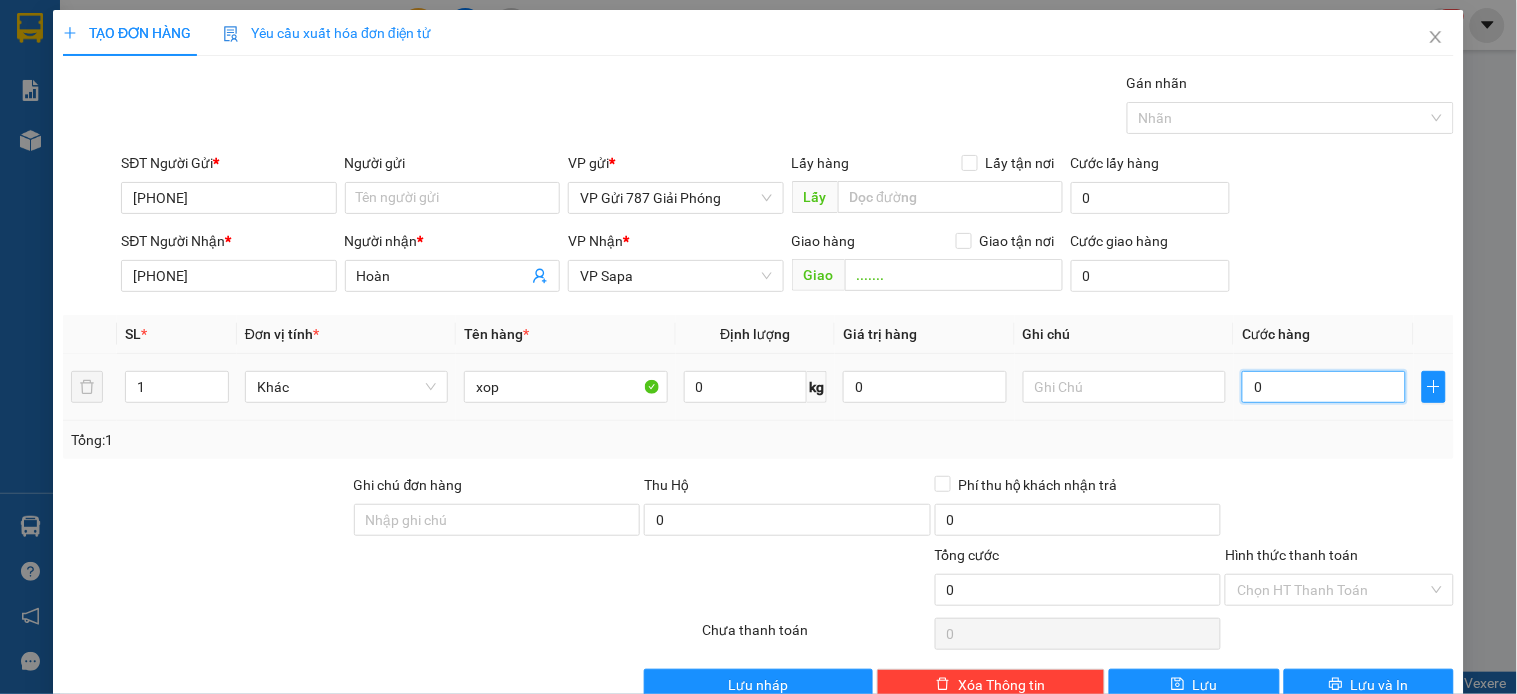 type on "7" 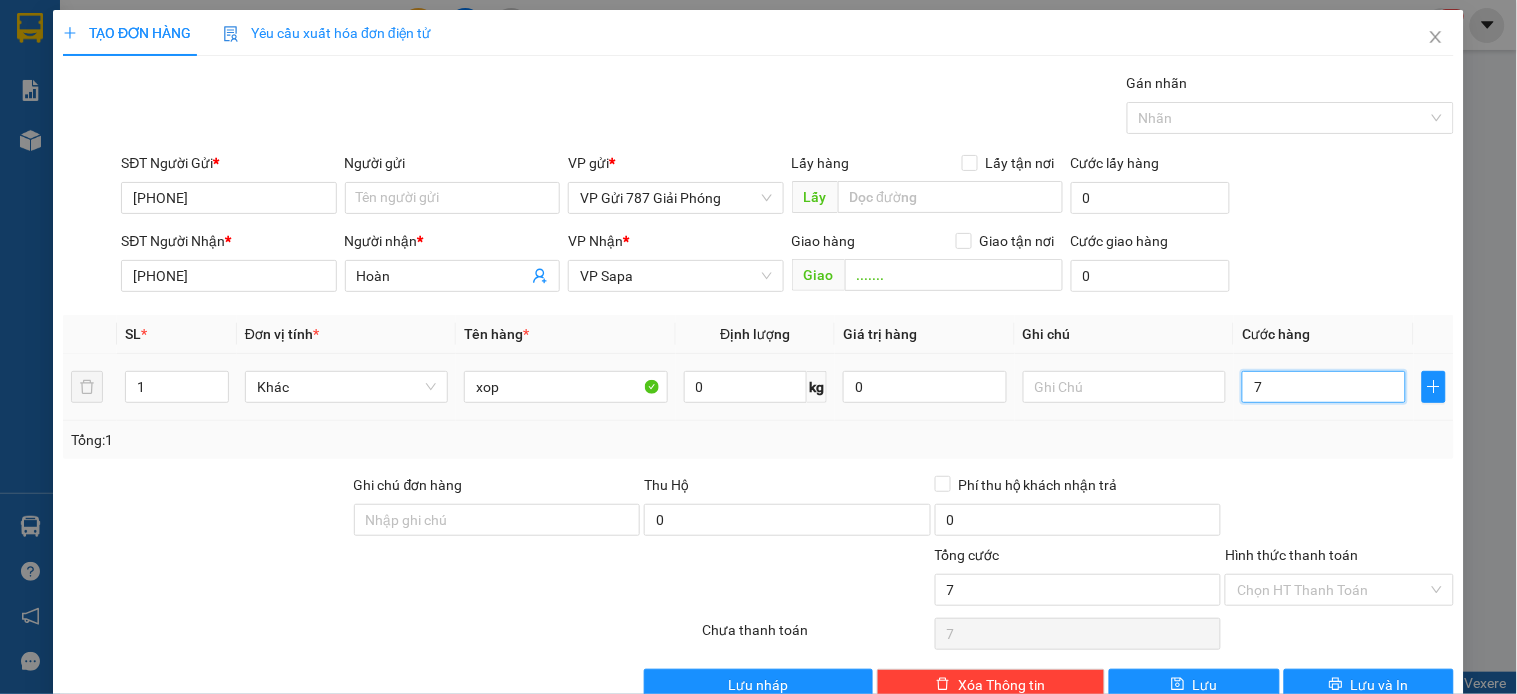 type on "70" 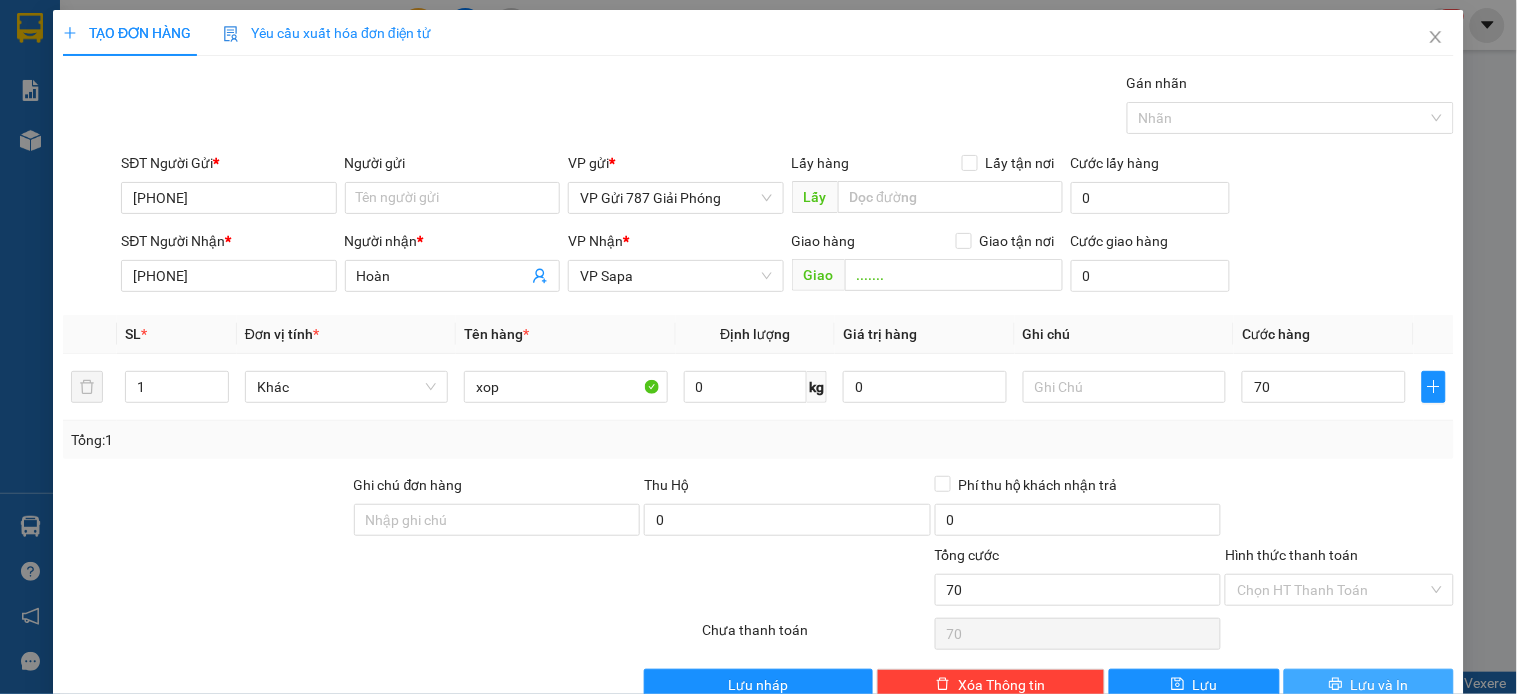 type on "70.000" 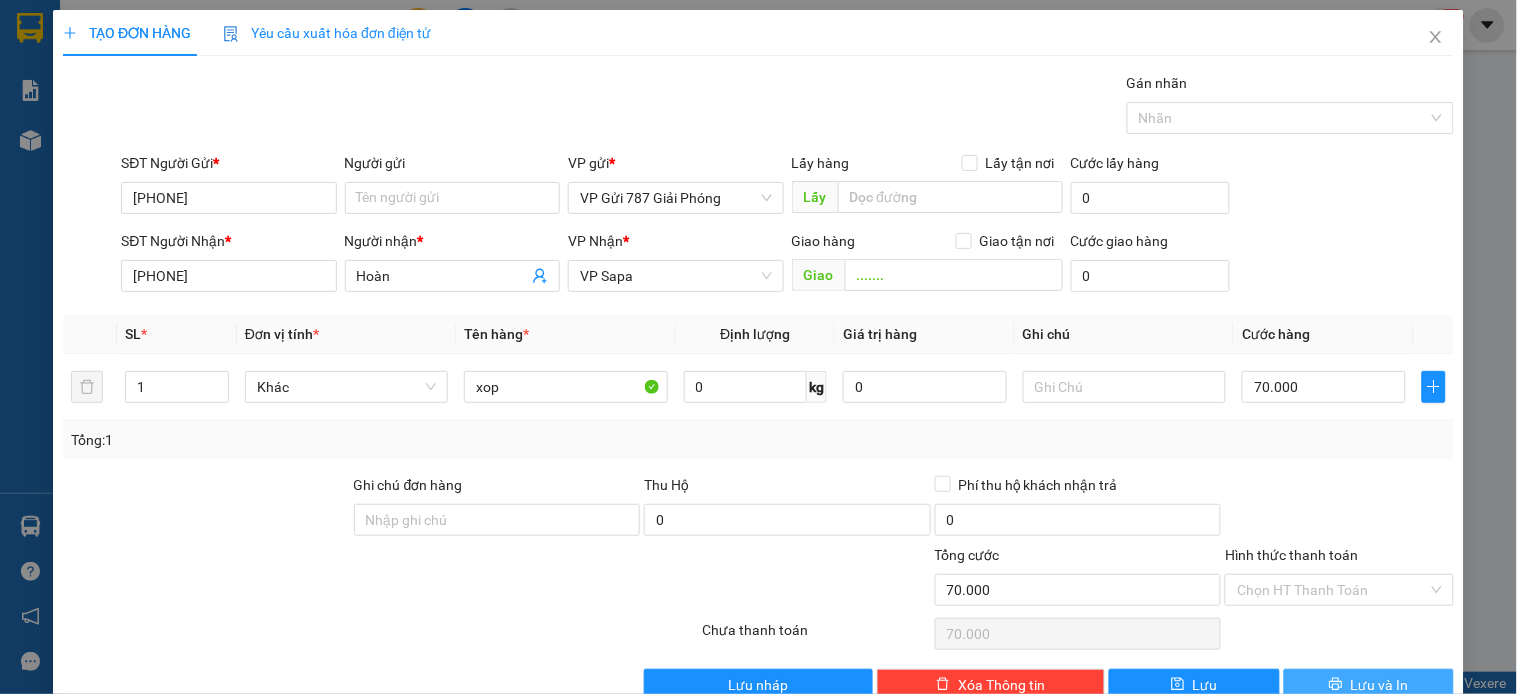 click on "Lưu và In" at bounding box center [1380, 685] 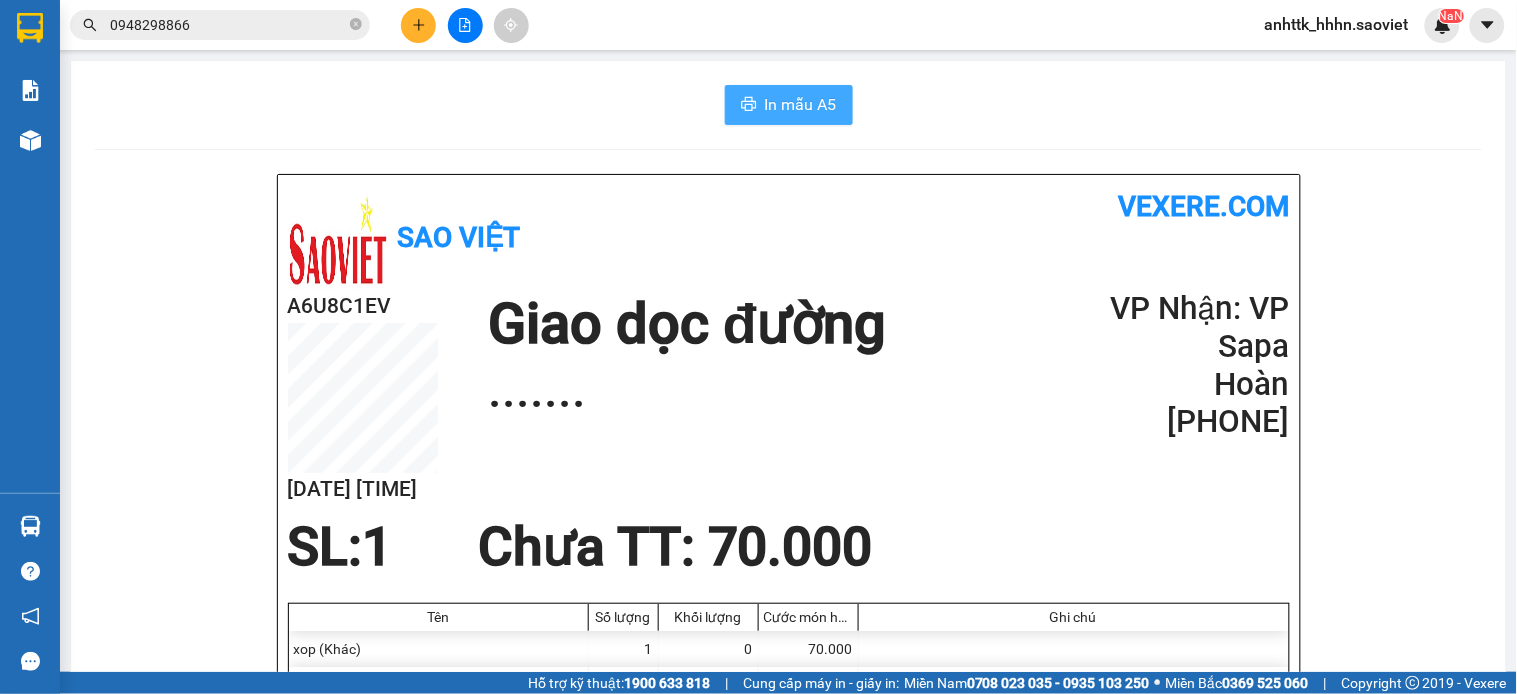 click on "In mẫu A5" at bounding box center [801, 104] 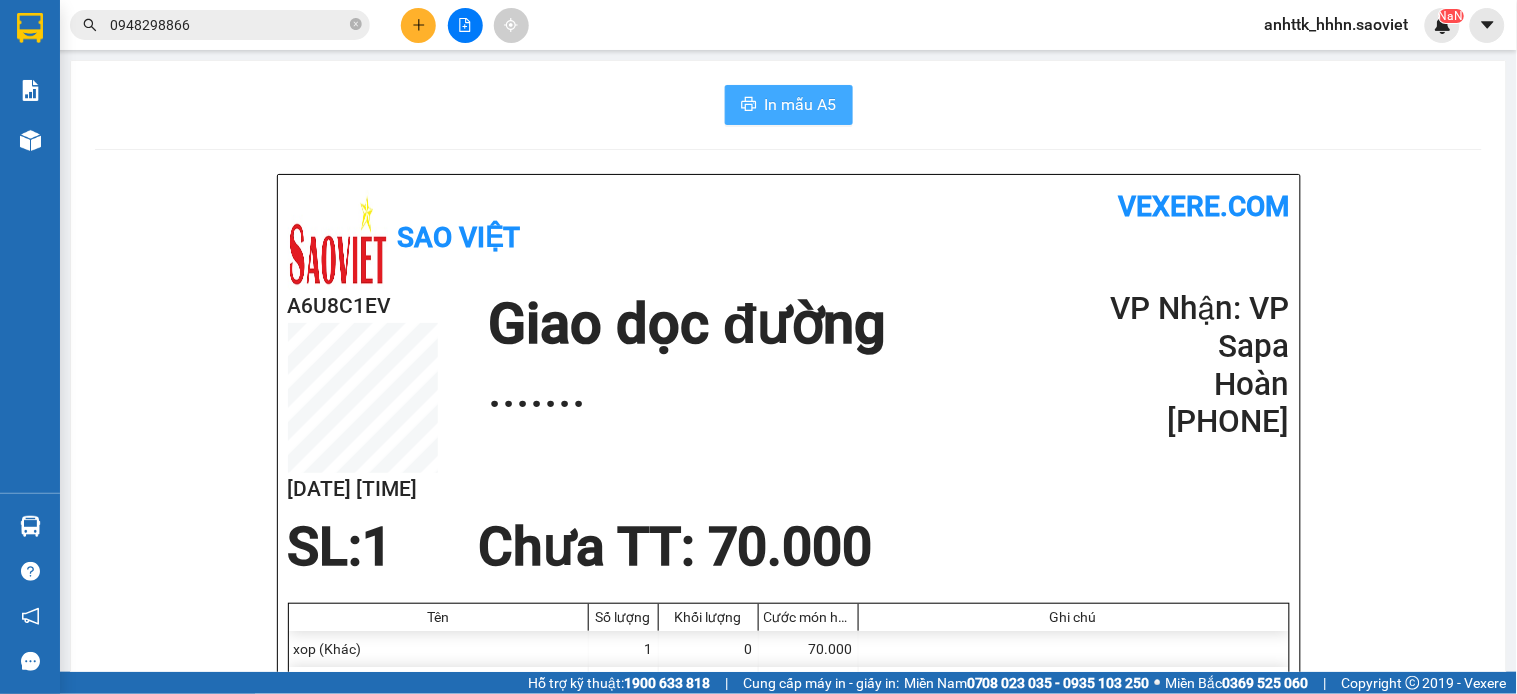 scroll, scrollTop: 0, scrollLeft: 0, axis: both 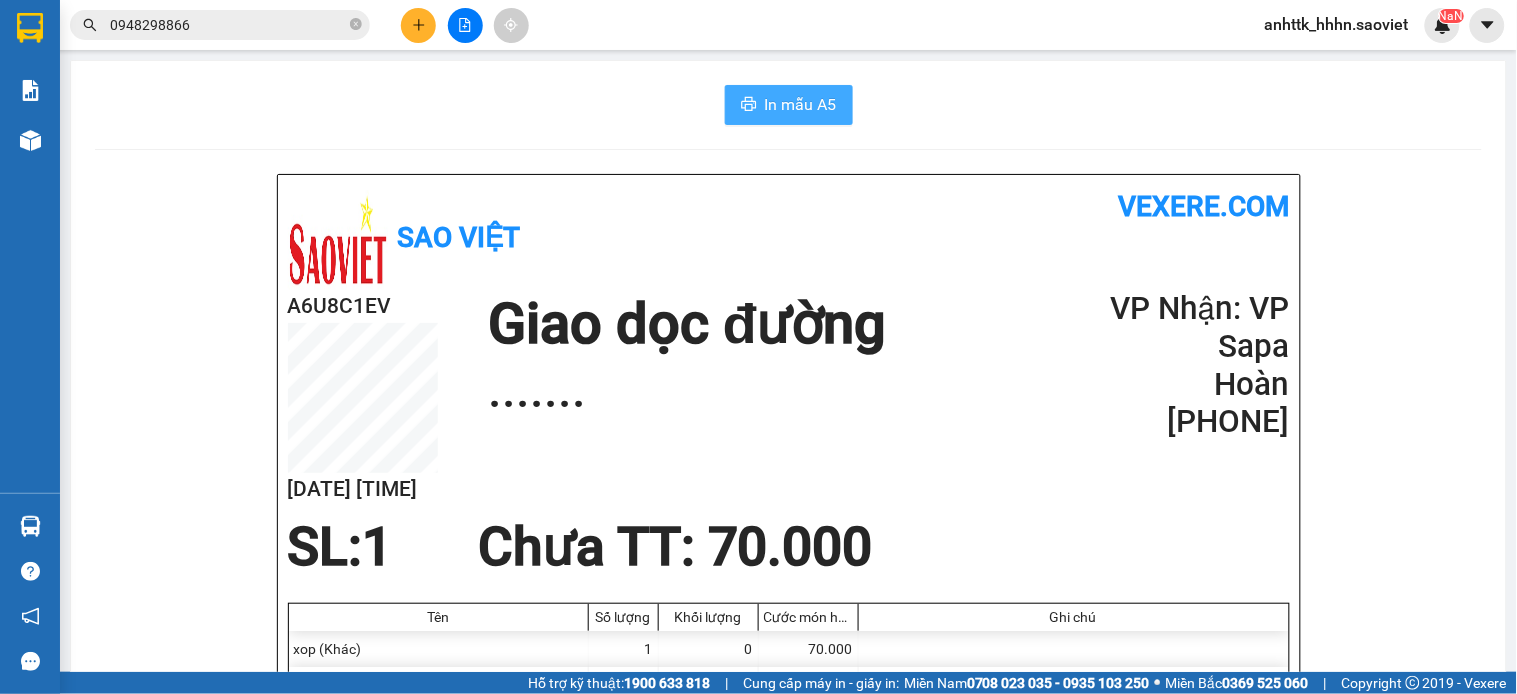 click 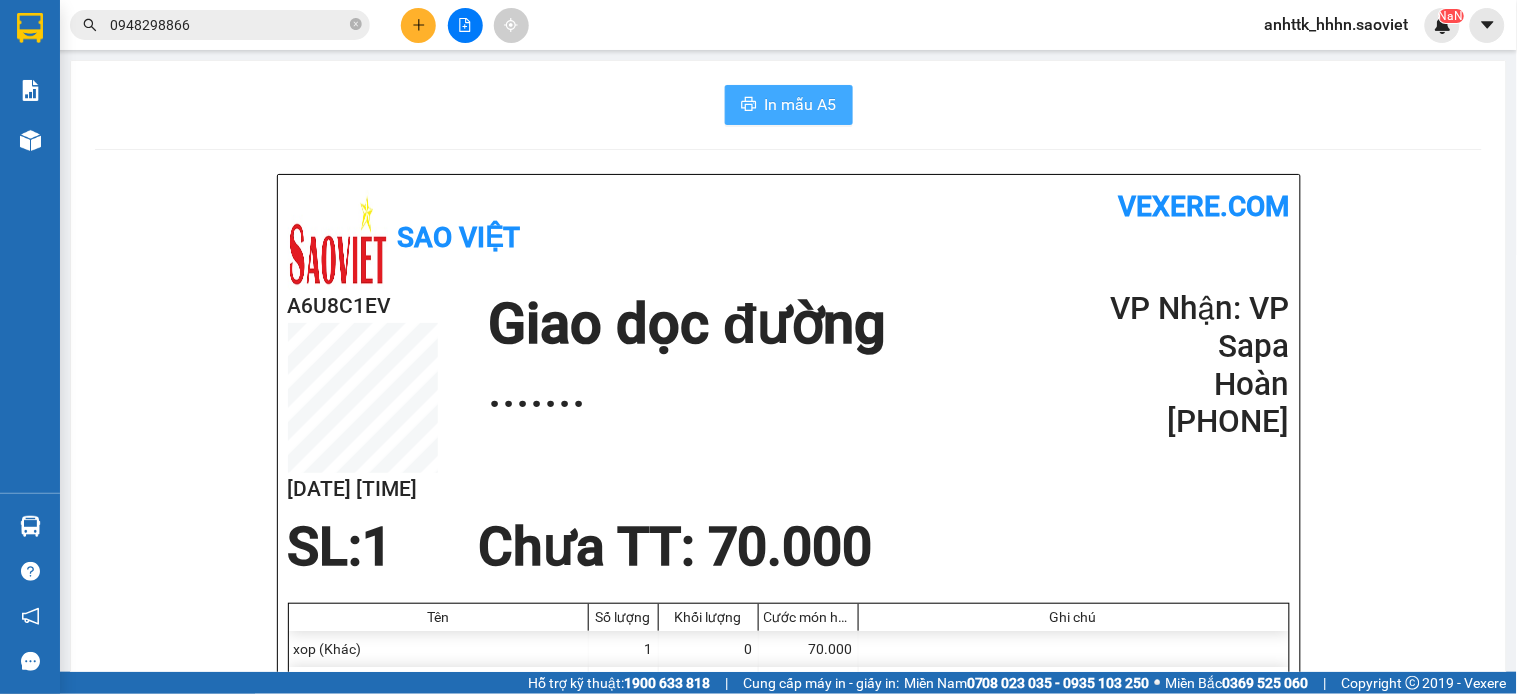 scroll, scrollTop: 0, scrollLeft: 0, axis: both 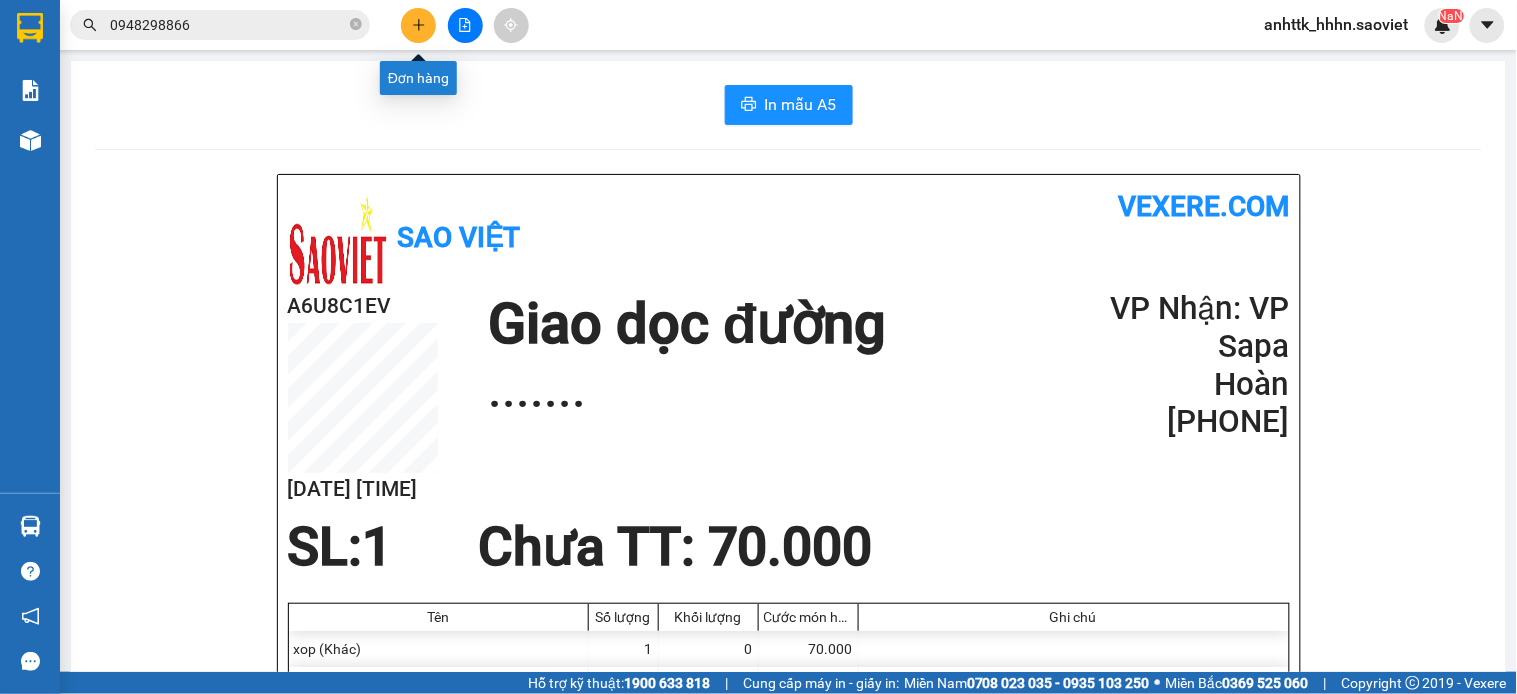 click at bounding box center [418, 25] 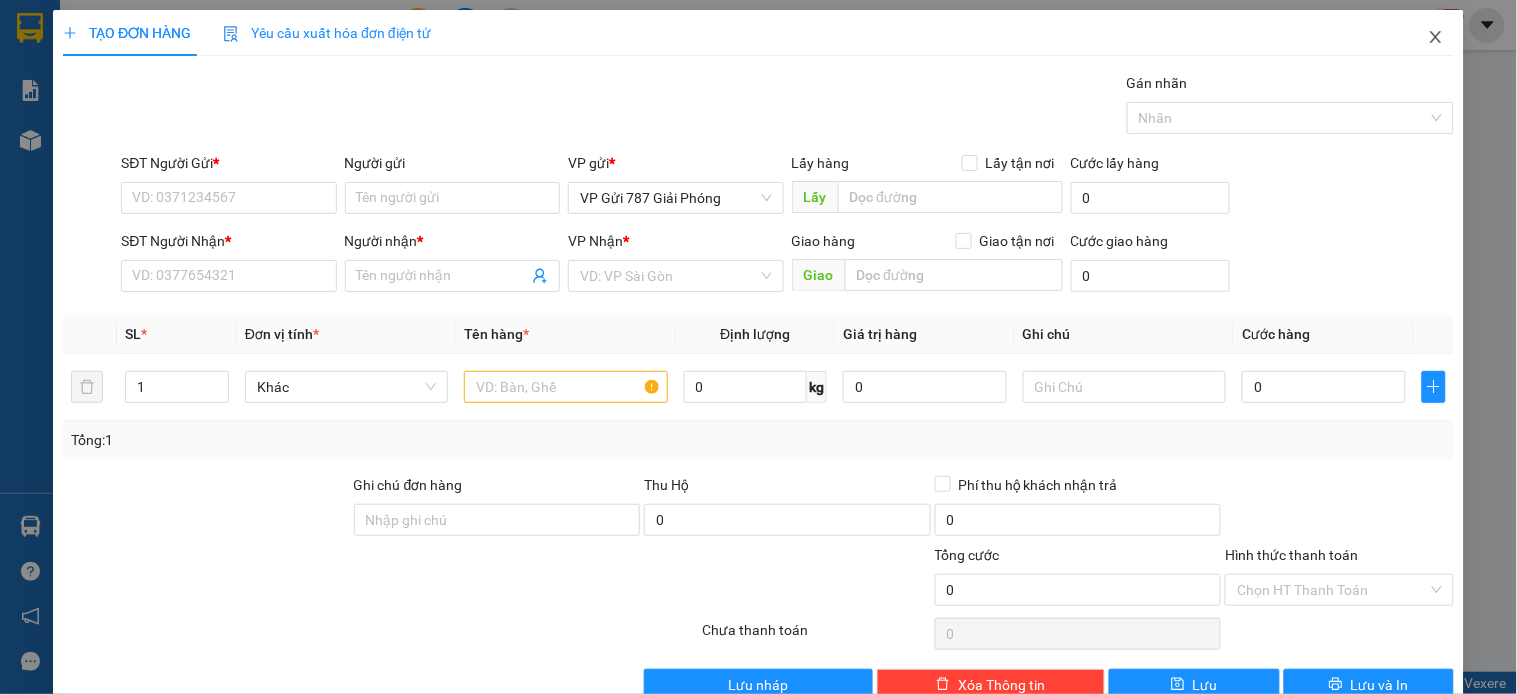 click at bounding box center (1436, 38) 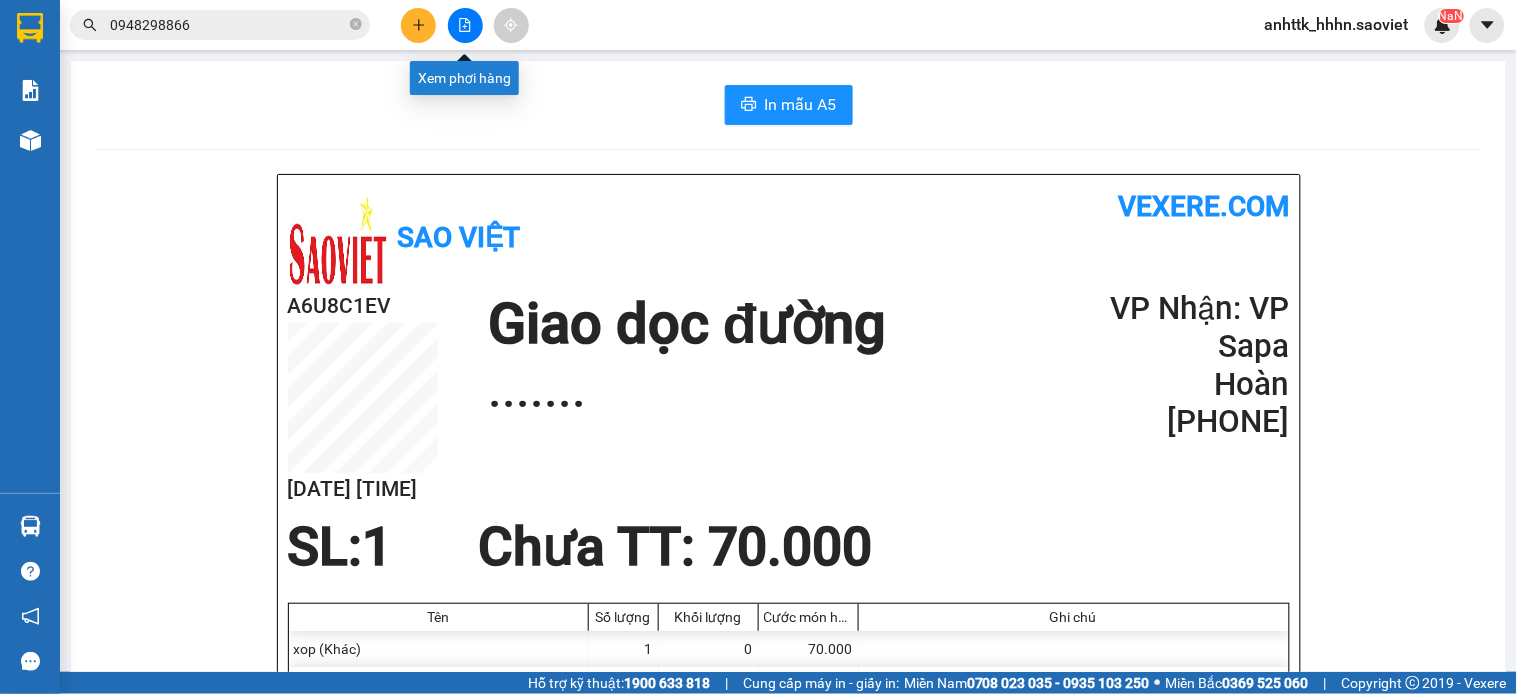 click at bounding box center (465, 25) 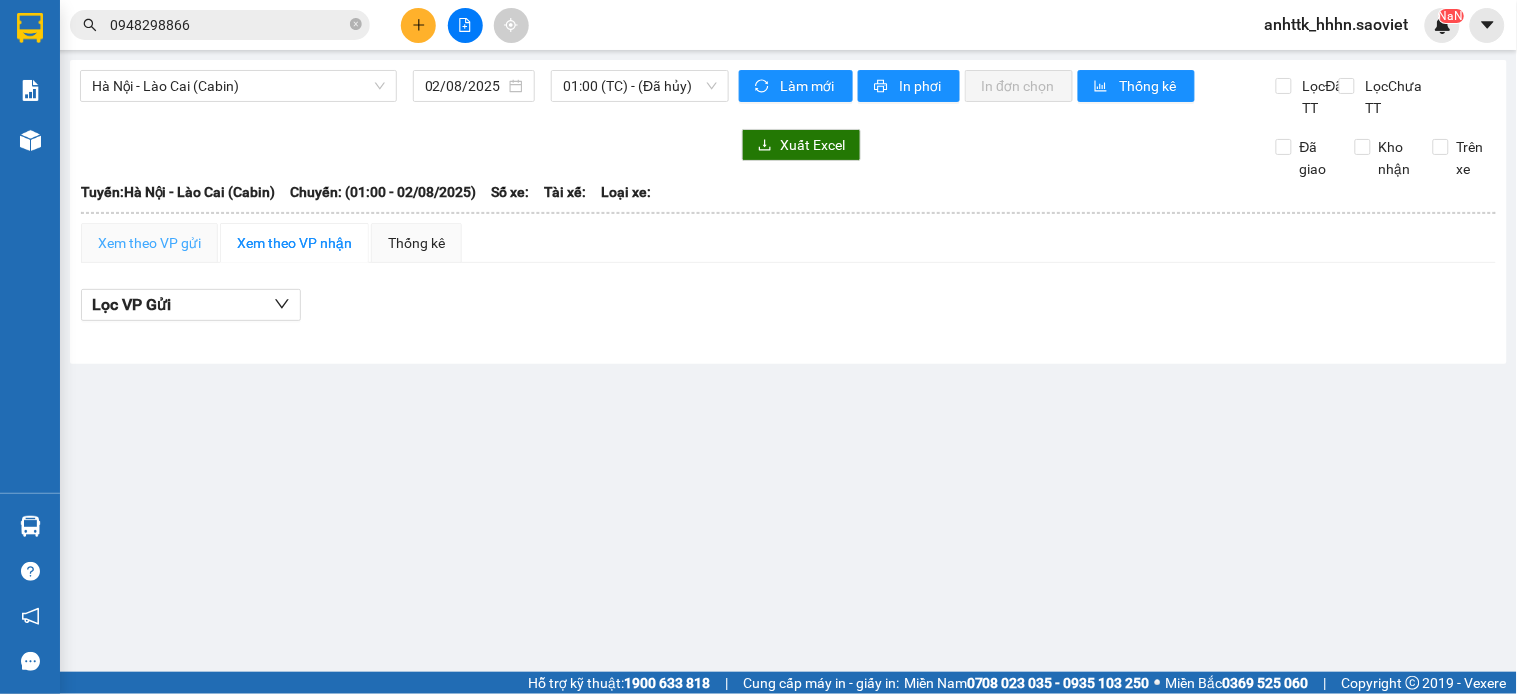 click on "Xem theo VP gửi" at bounding box center [149, 243] 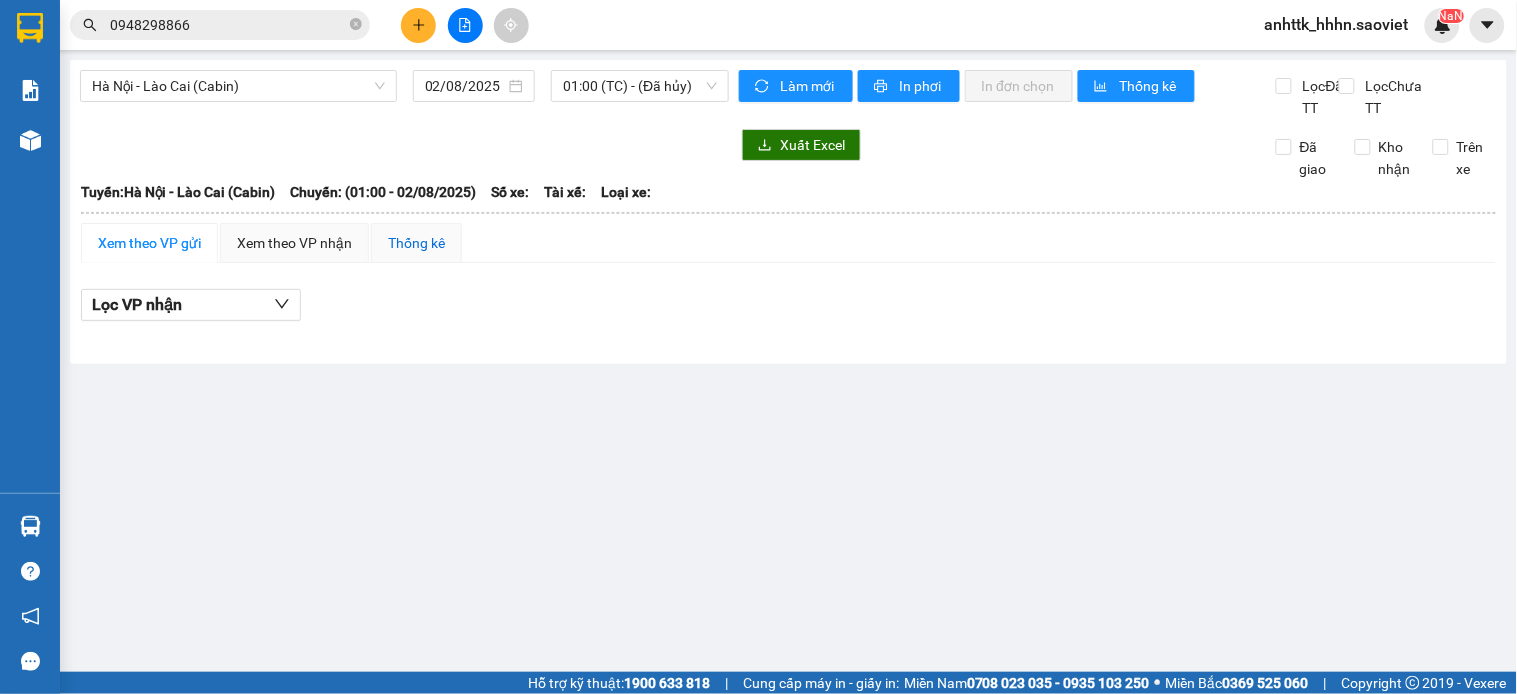 click on "Thống kê" at bounding box center [416, 243] 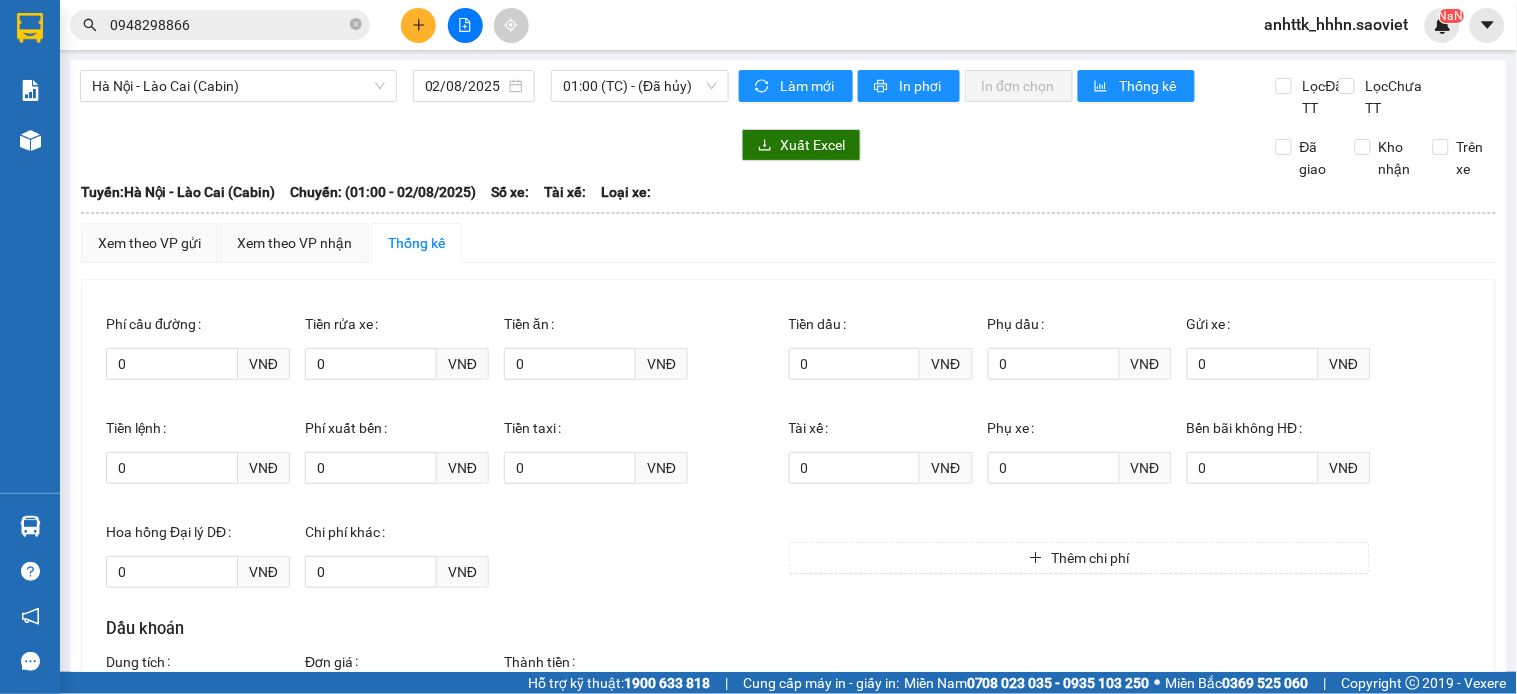 click at bounding box center (465, 25) 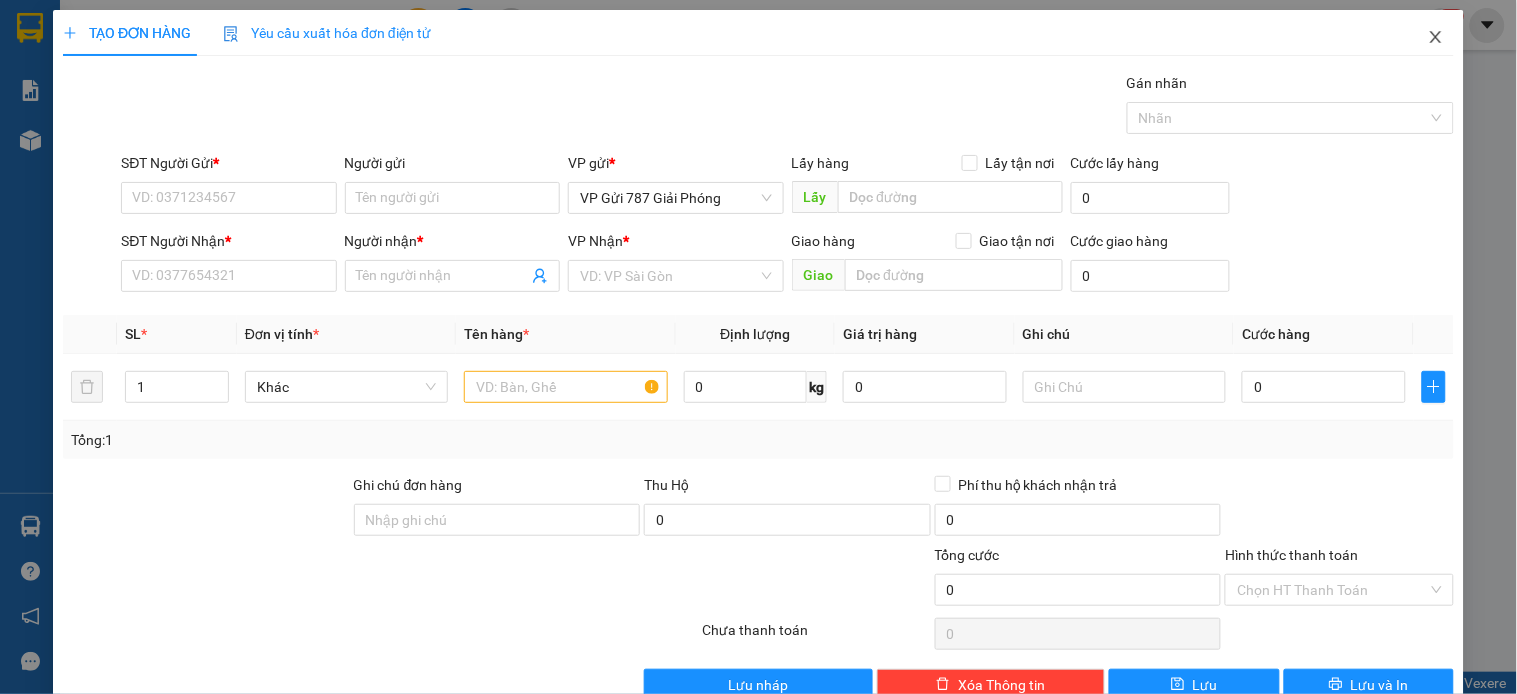 click 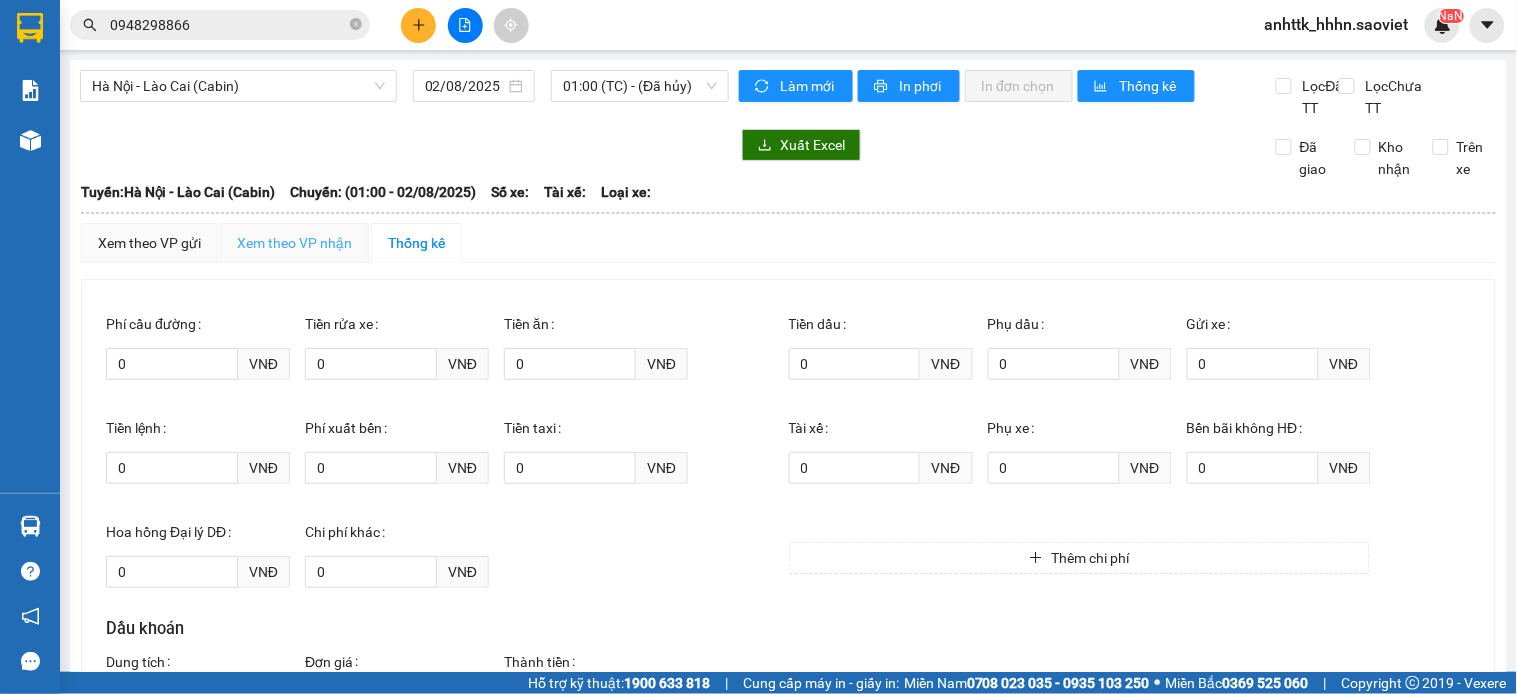 click on "Xem theo VP nhận" at bounding box center [294, 243] 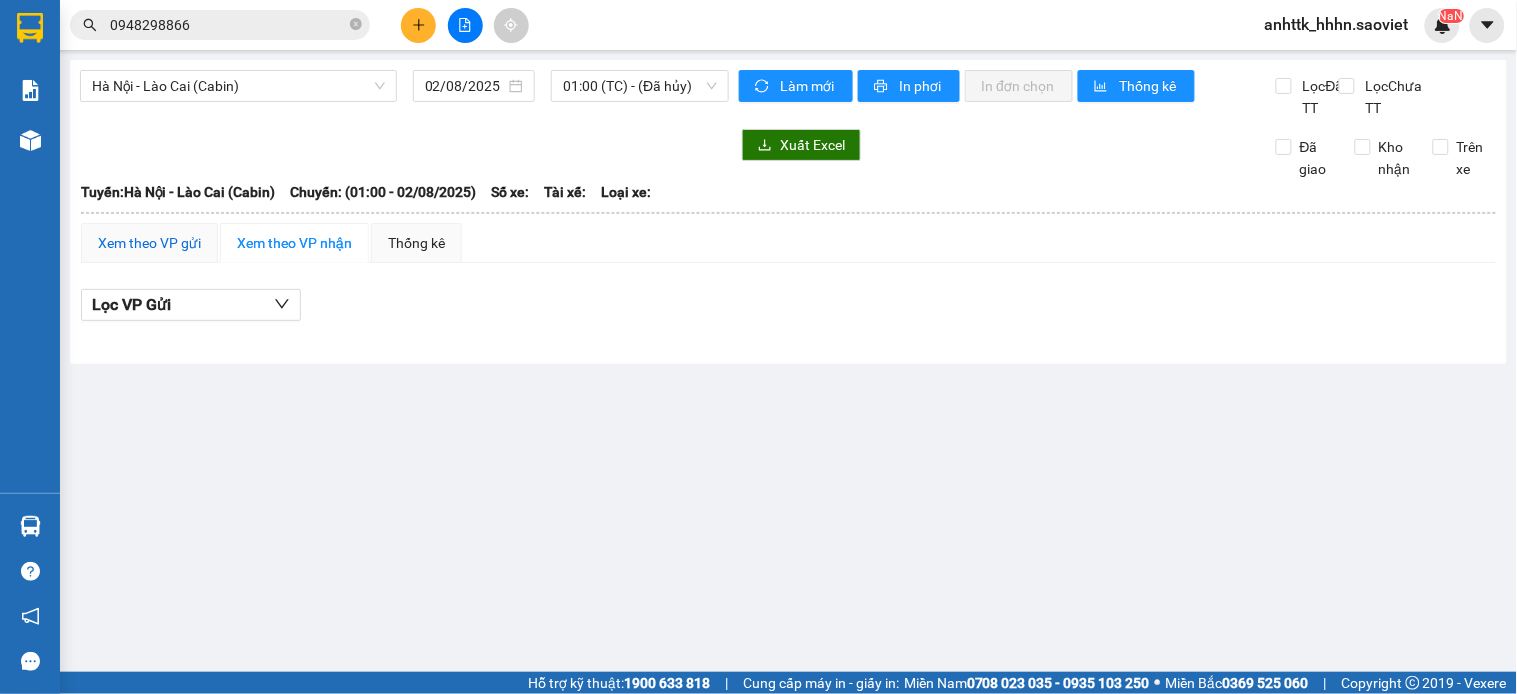 click on "Xem theo VP gửi" at bounding box center [149, 243] 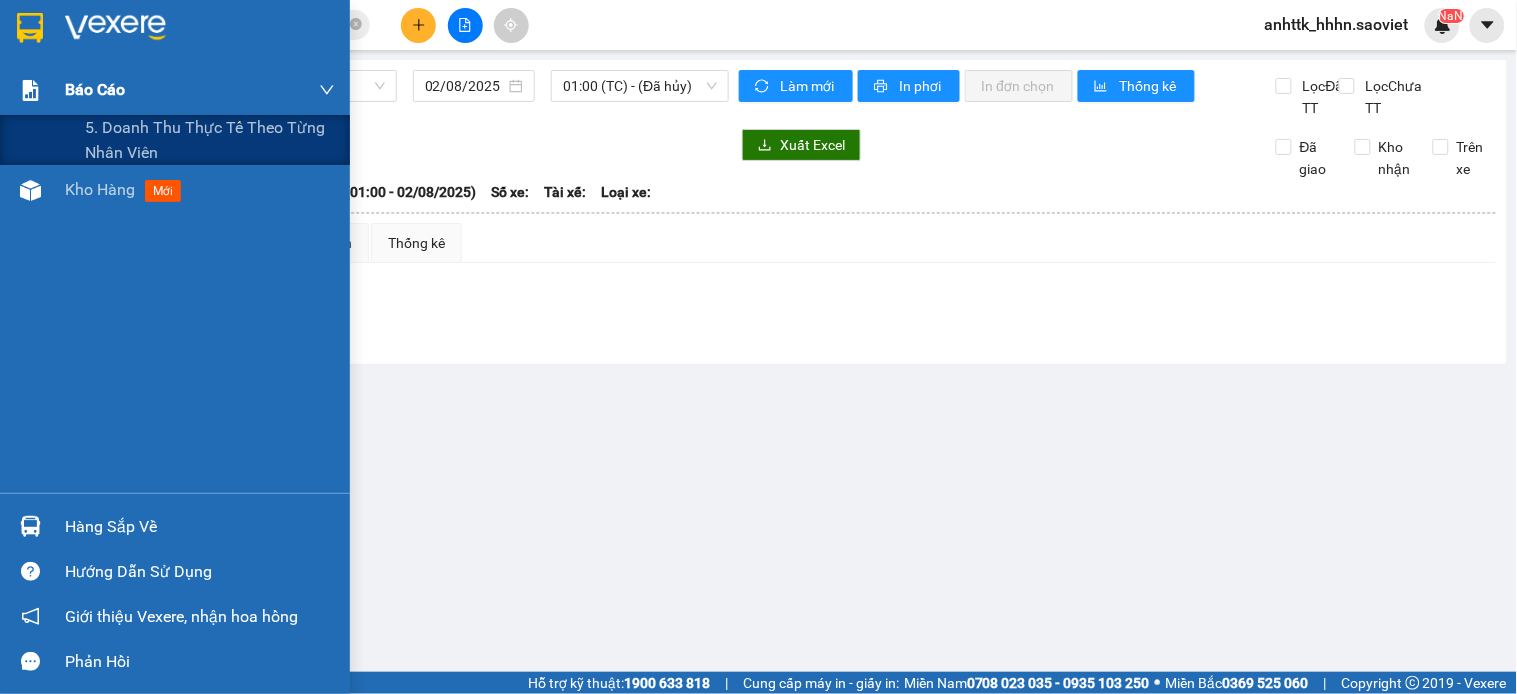 click on "Báo cáo" at bounding box center [200, 90] 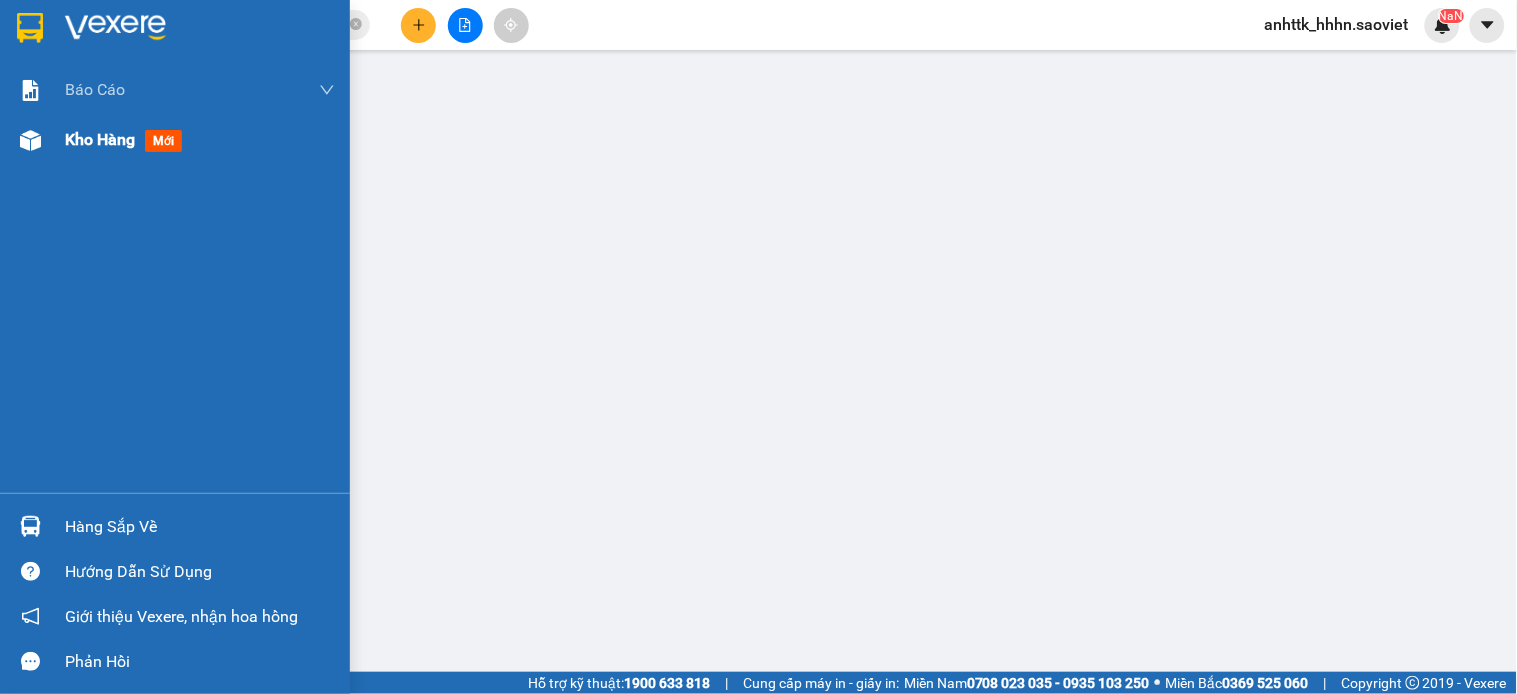 click on "Kho hàng mới" at bounding box center [127, 139] 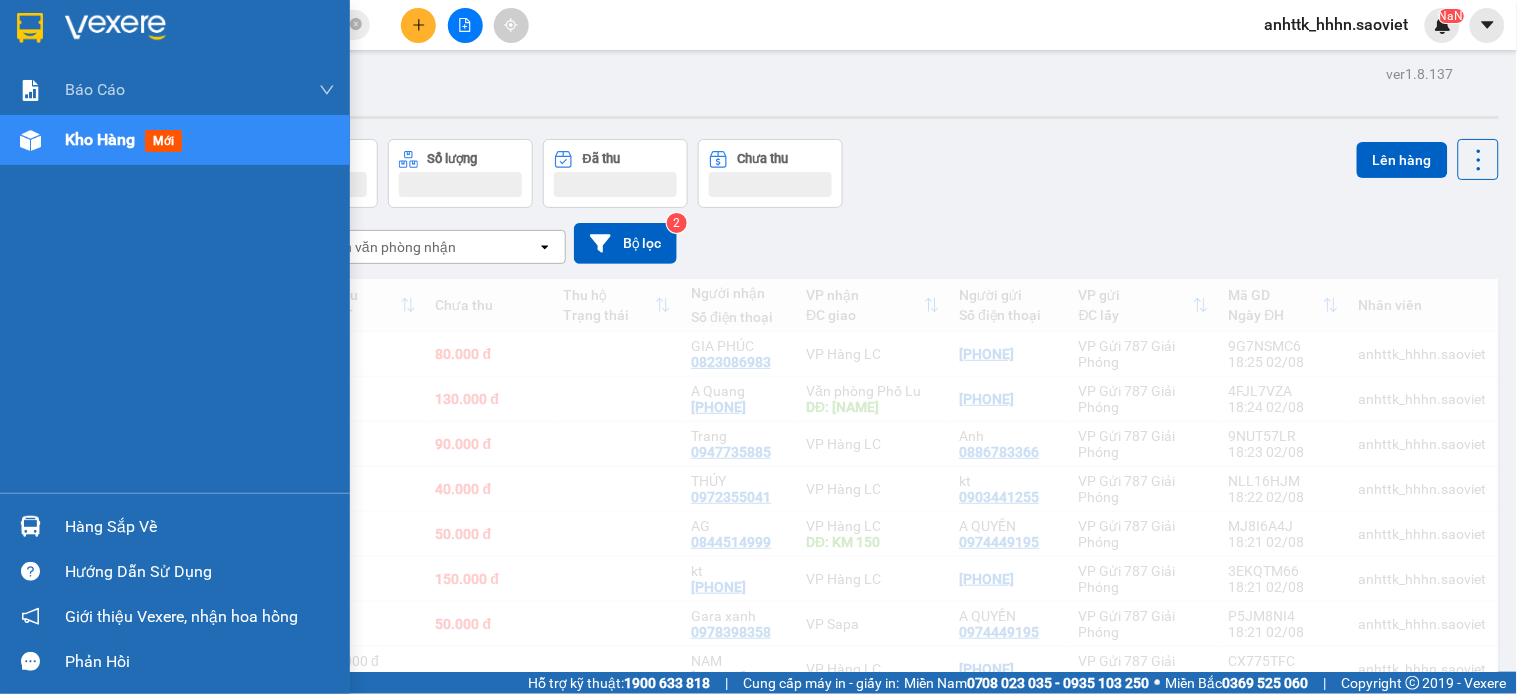 click on "31/07/2025 – 02/08/2025 Press the down arrow key to interact with the calendar and select a date. Press the escape button to close the calendar. Selected date range is from 31/07/2025 to 02/08/2025. Chọn văn phòng nhận open Bộ lọc 2" at bounding box center [788, 243] 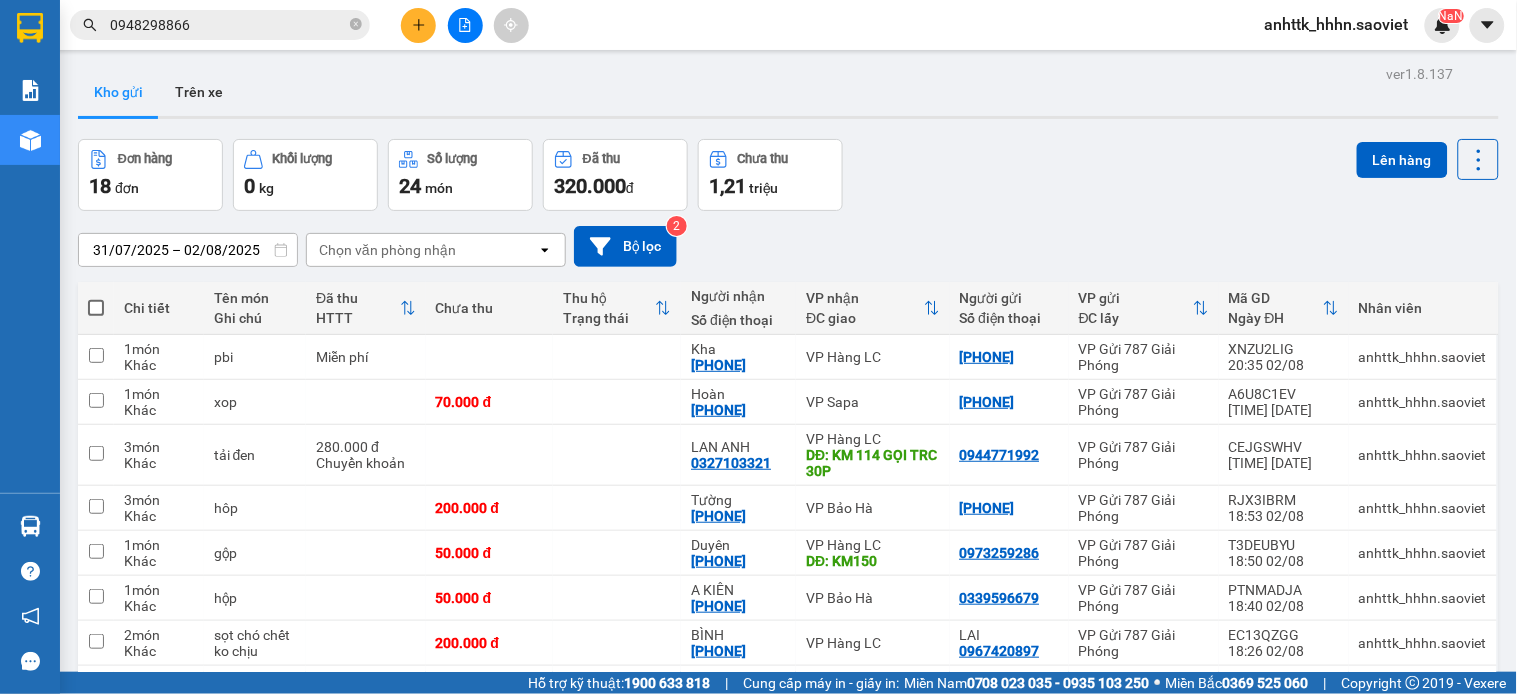 click on "0948298866" at bounding box center (228, 25) 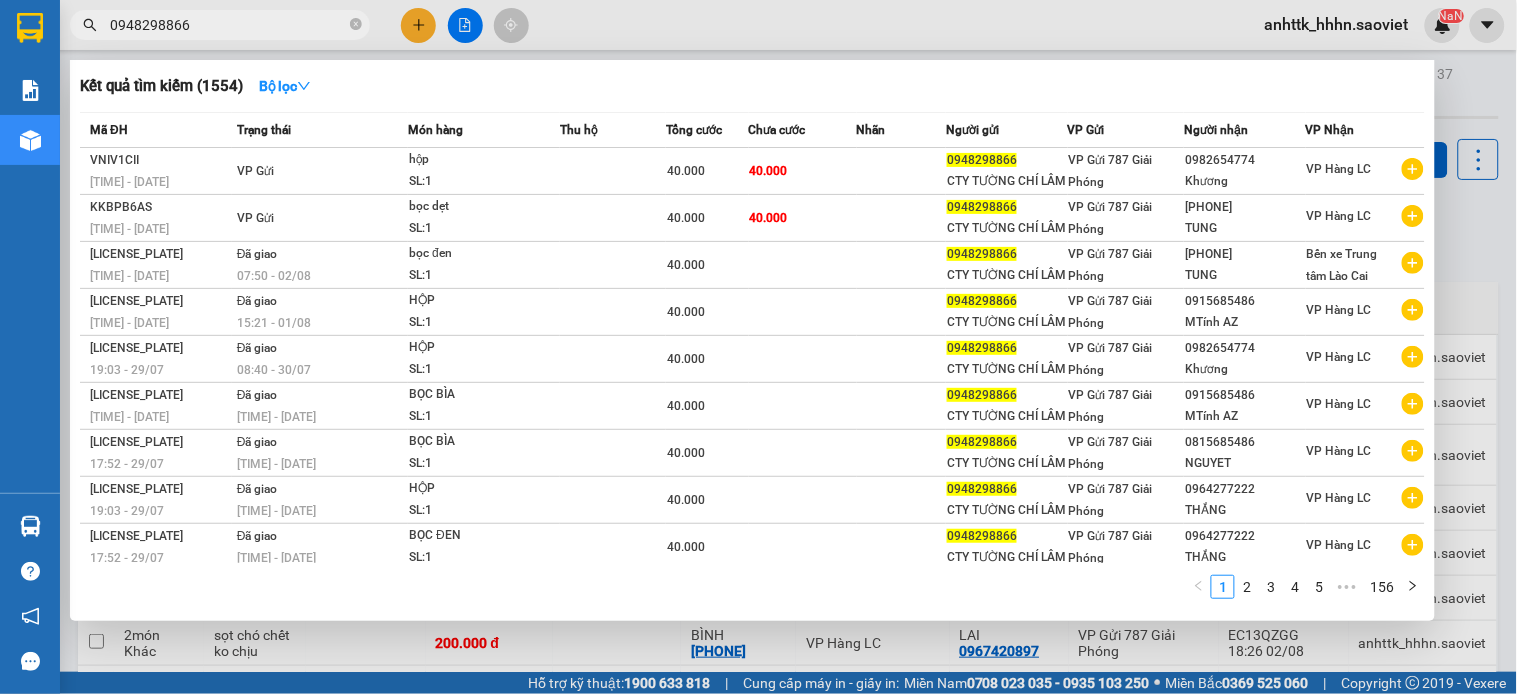click on "0948298866" at bounding box center [220, 25] 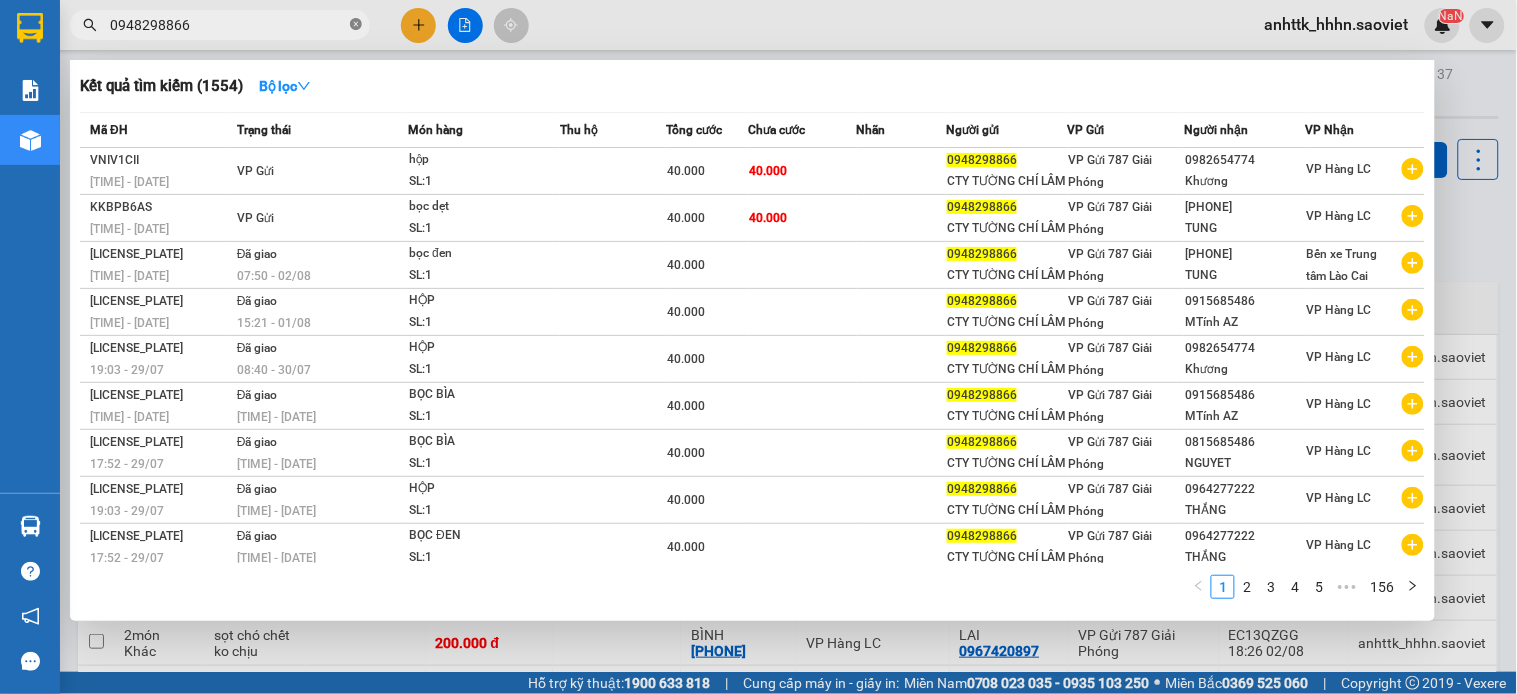 click 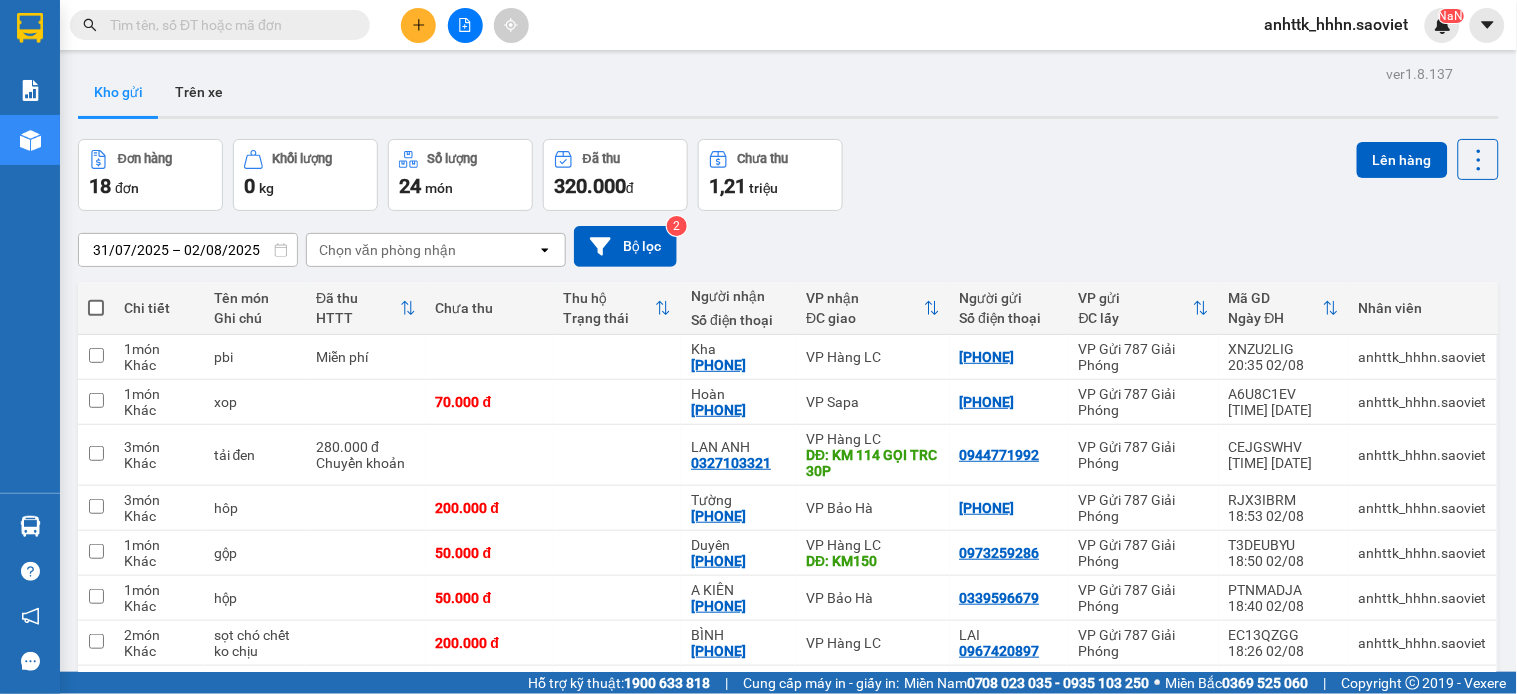 click at bounding box center [228, 25] 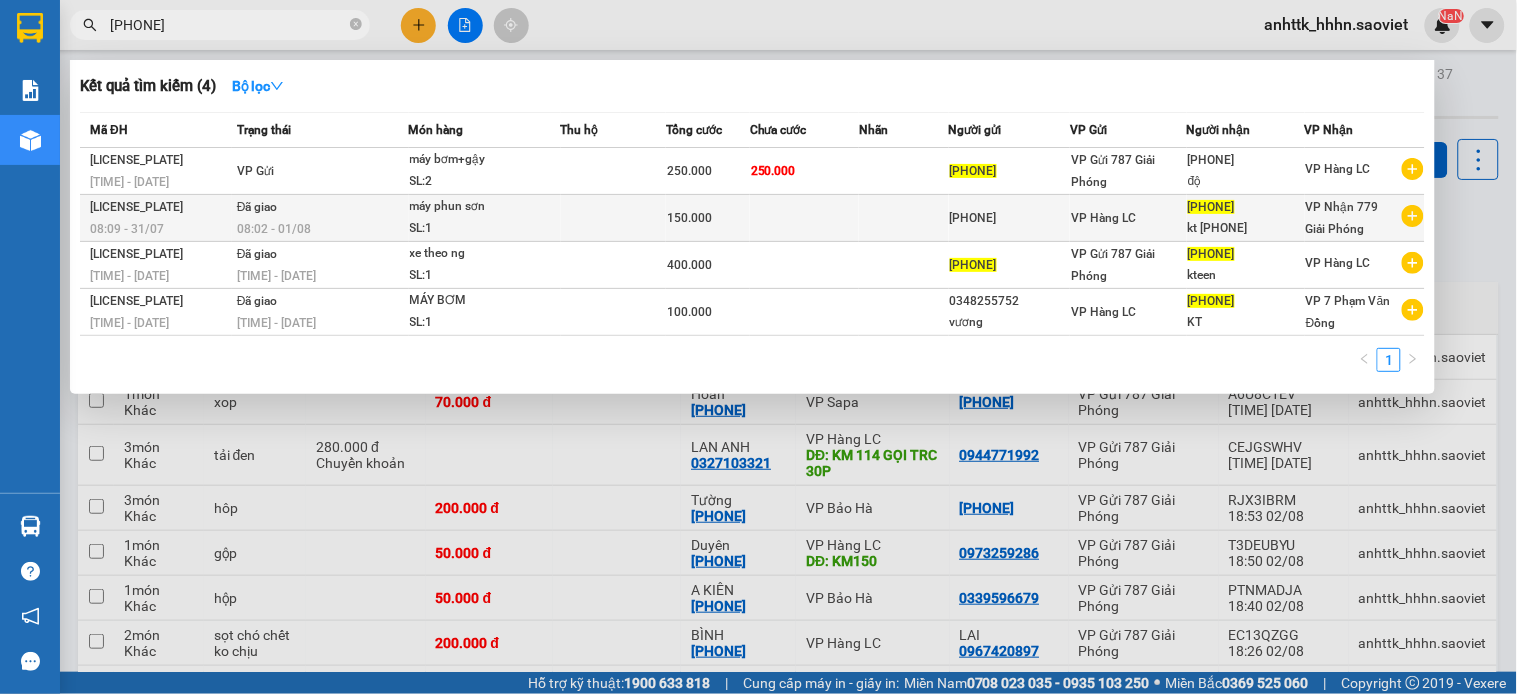 type on "[PHONE]" 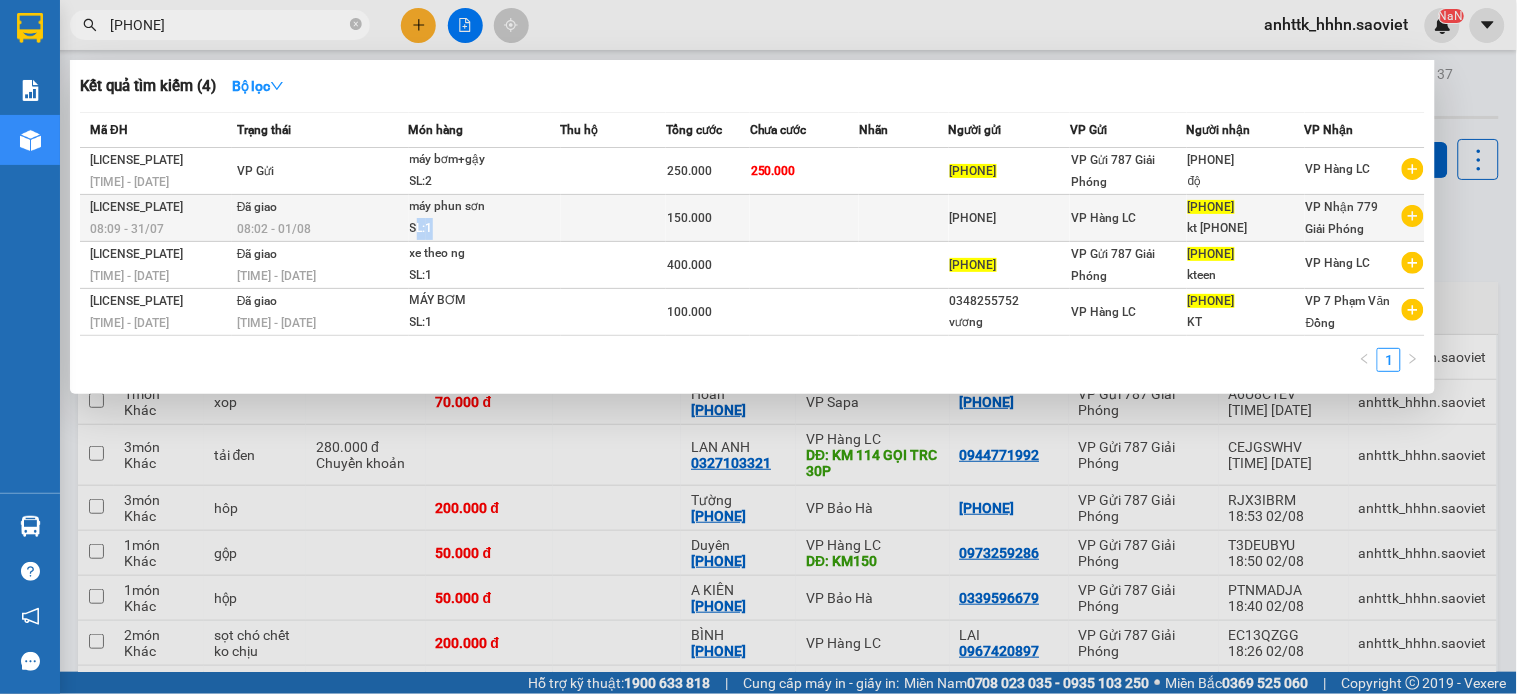 drag, startPoint x: 414, startPoint y: 230, endPoint x: 468, endPoint y: 234, distance: 54.147945 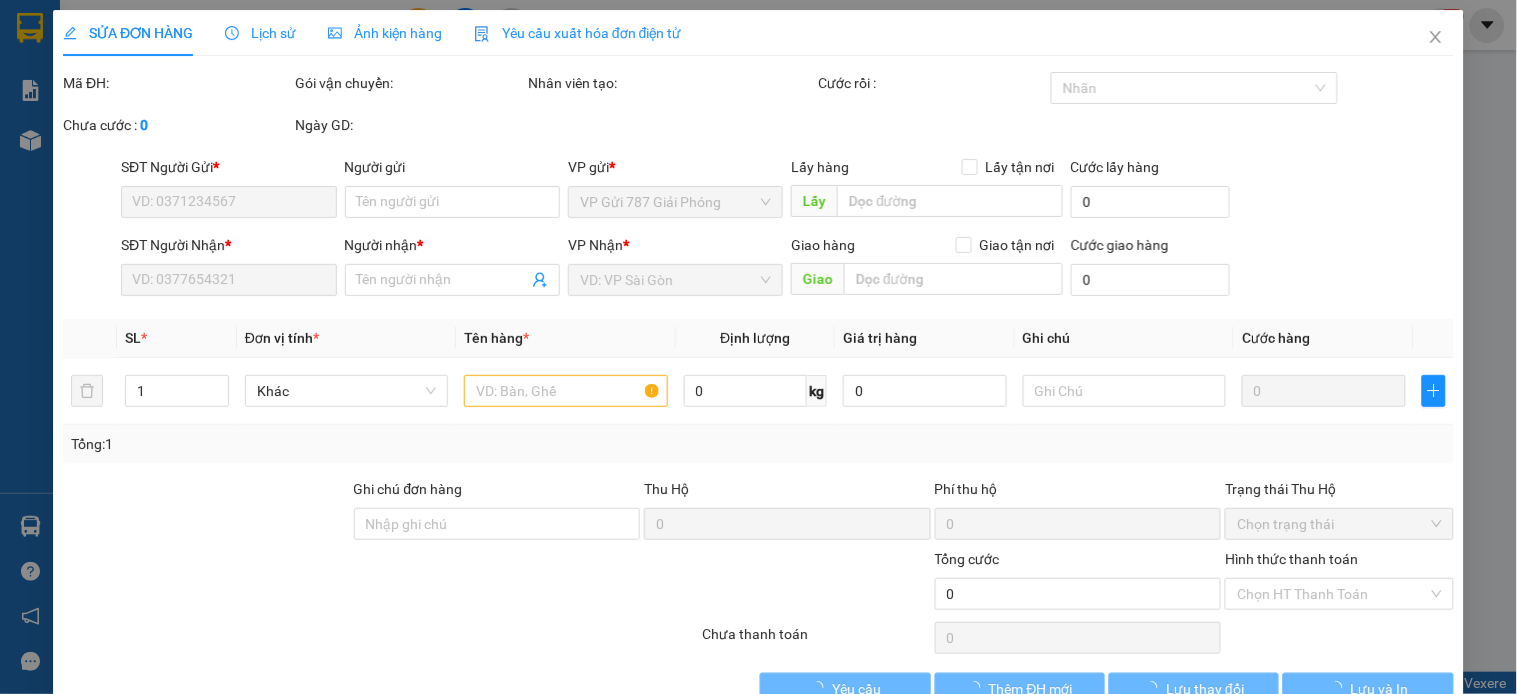type on "[PHONE]" 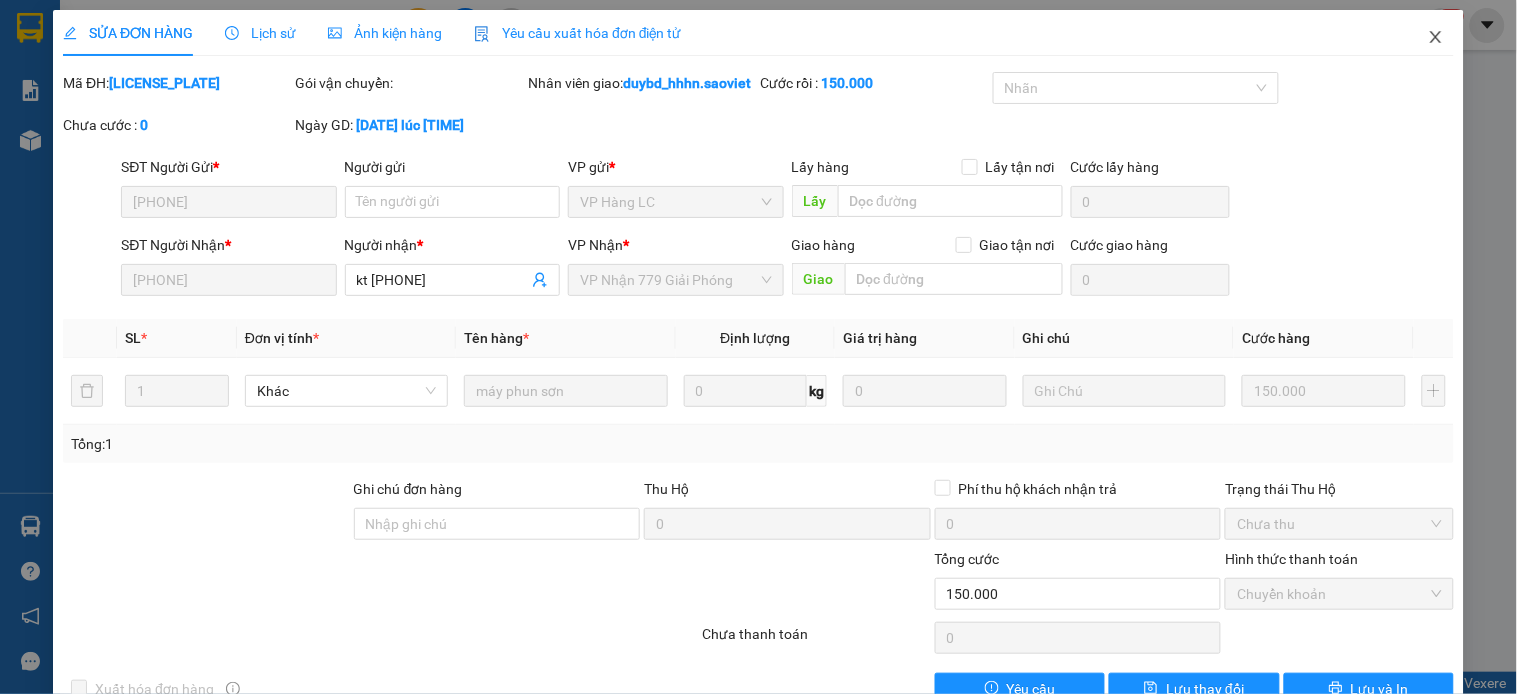click 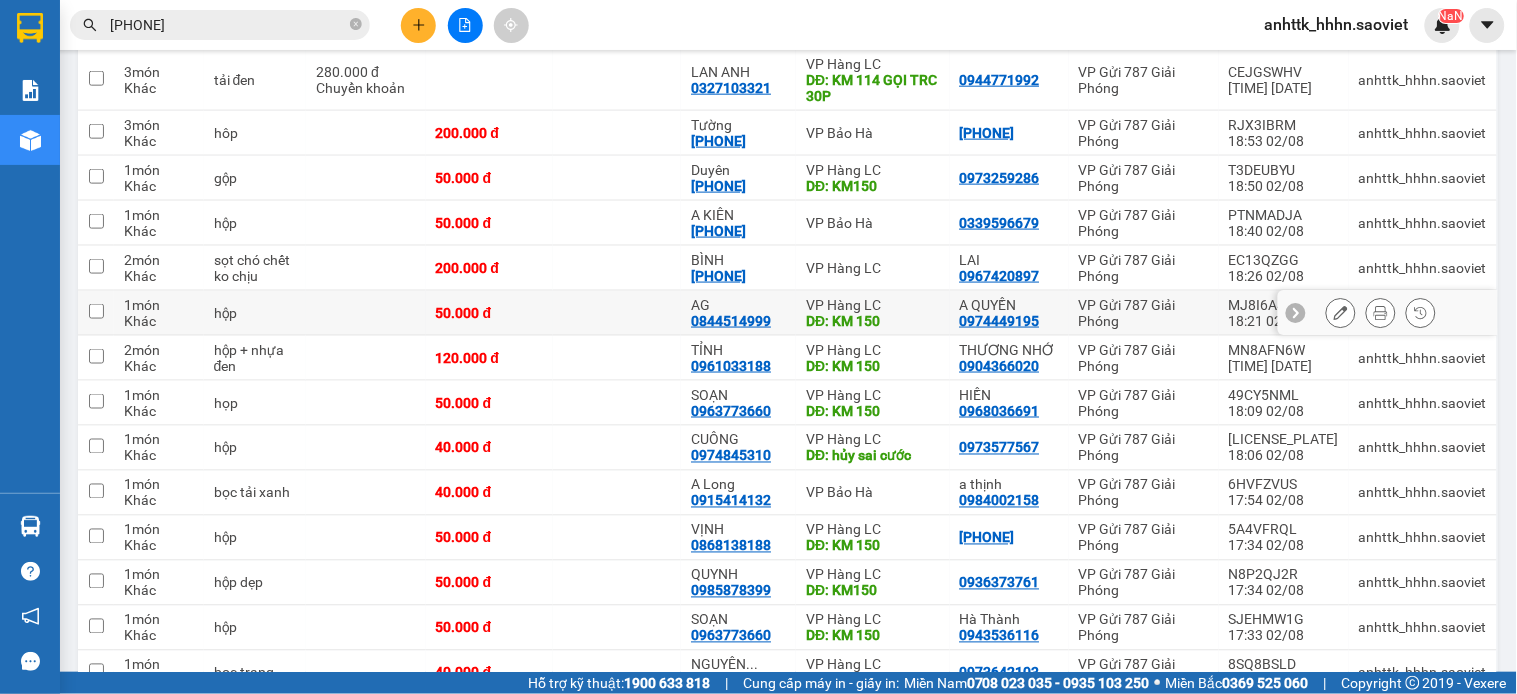 scroll, scrollTop: 0, scrollLeft: 0, axis: both 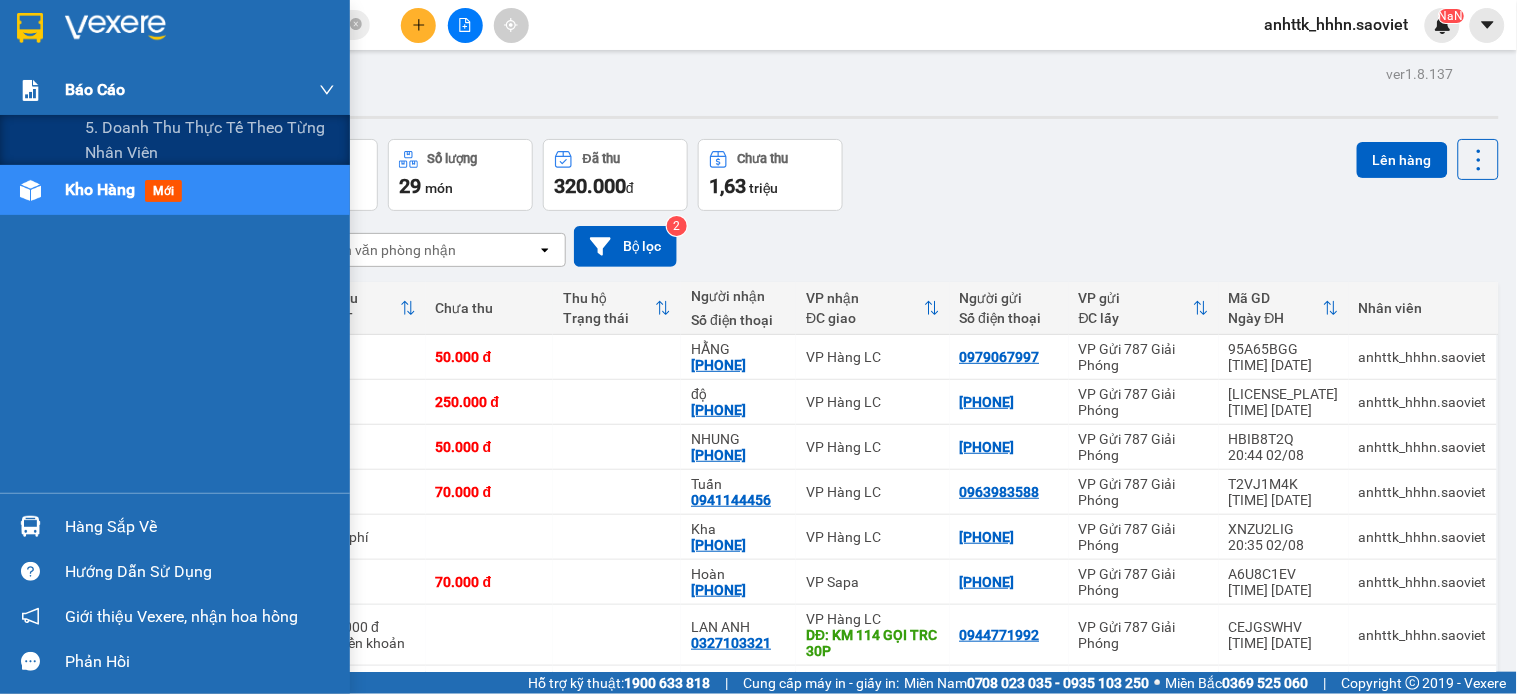 click on "Báo cáo" at bounding box center [200, 90] 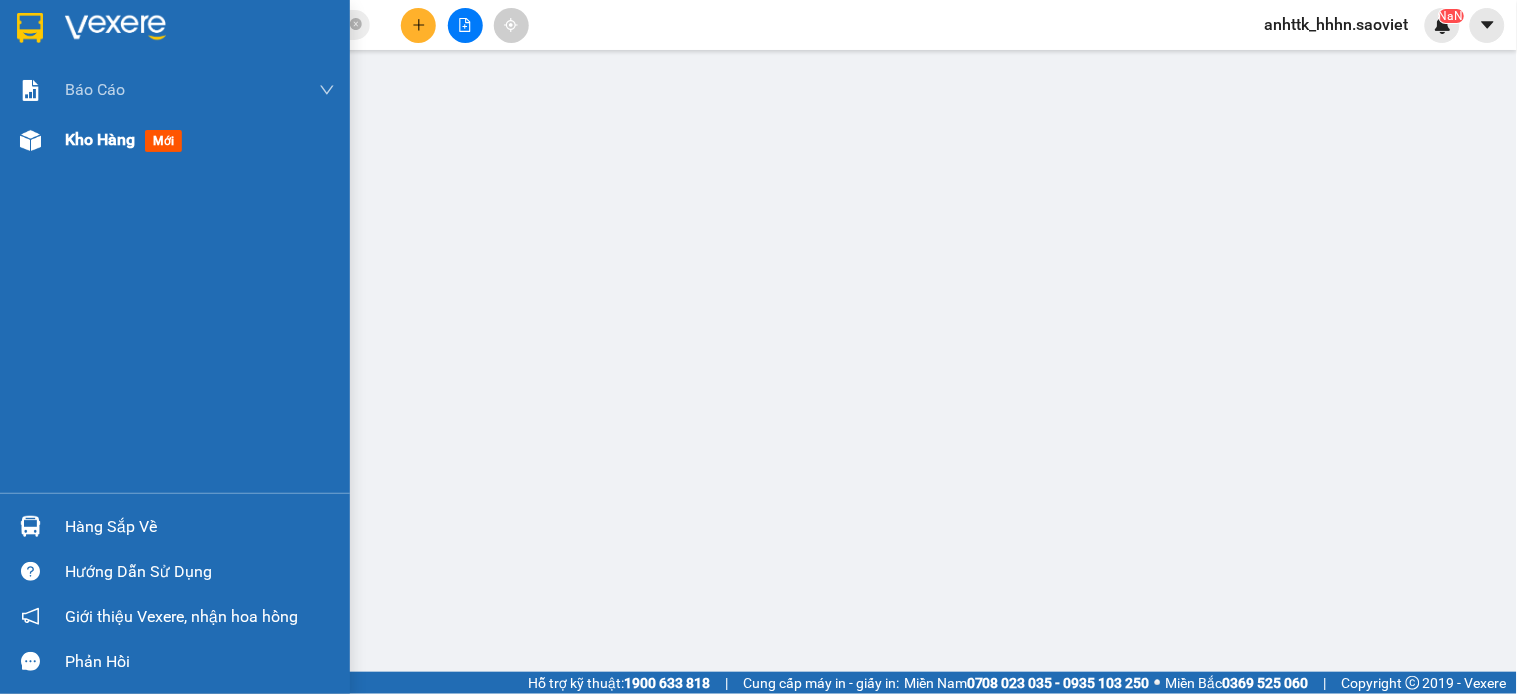 click on "Kho hàng" at bounding box center [100, 139] 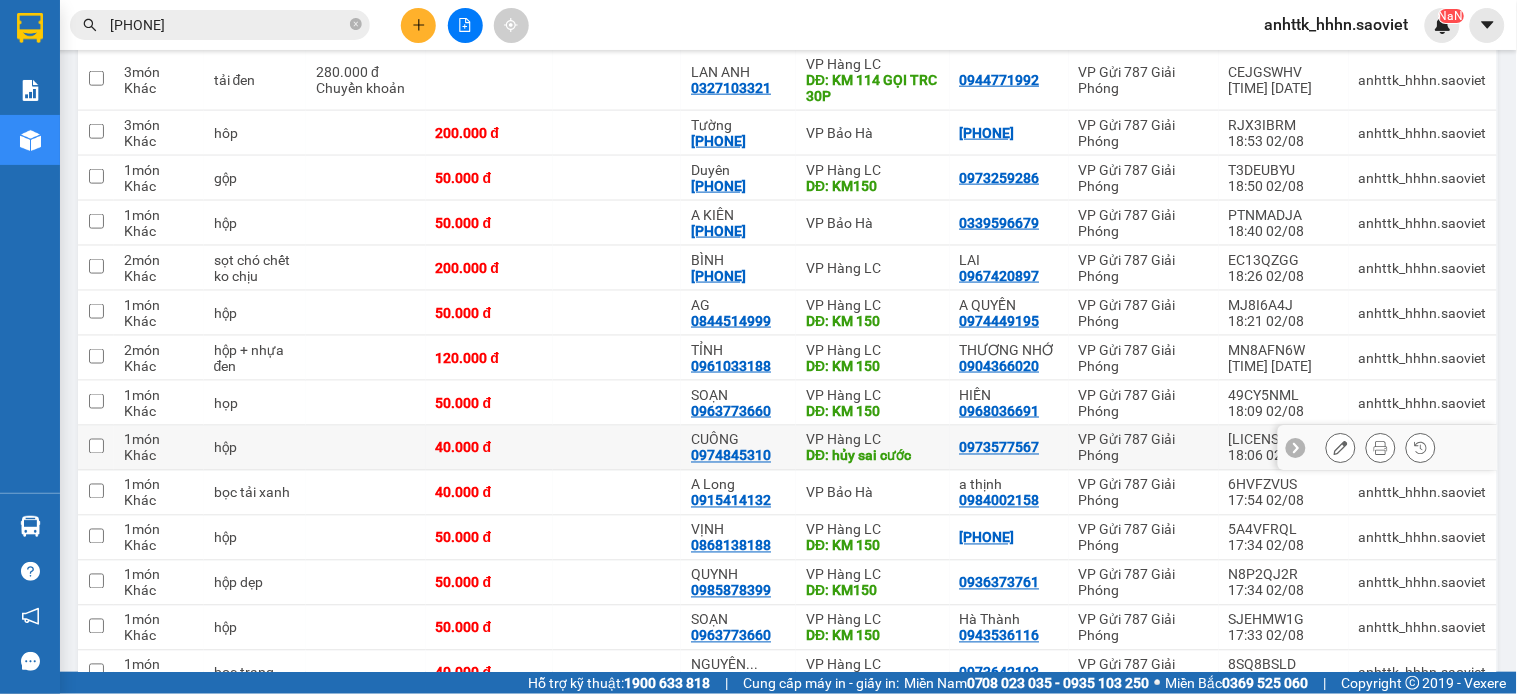 scroll, scrollTop: 0, scrollLeft: 0, axis: both 